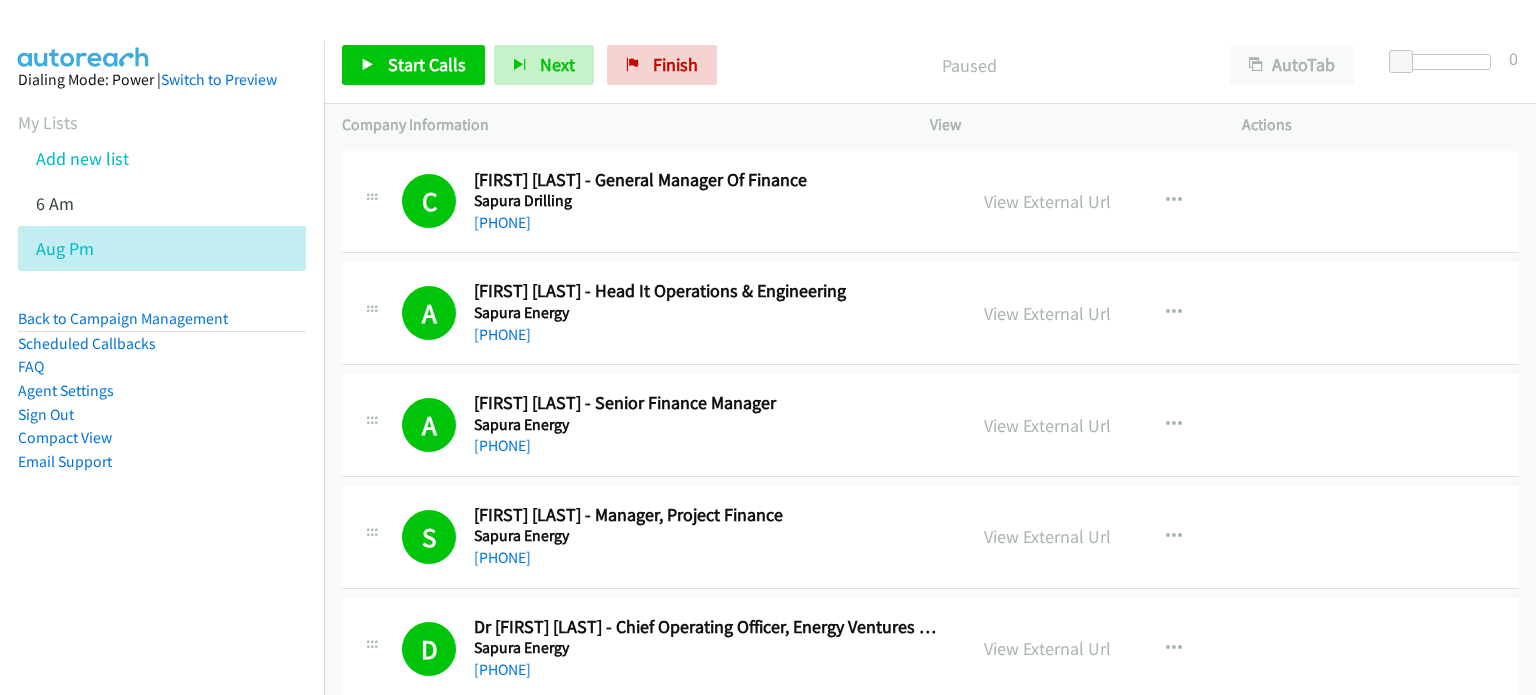 scroll, scrollTop: 0, scrollLeft: 0, axis: both 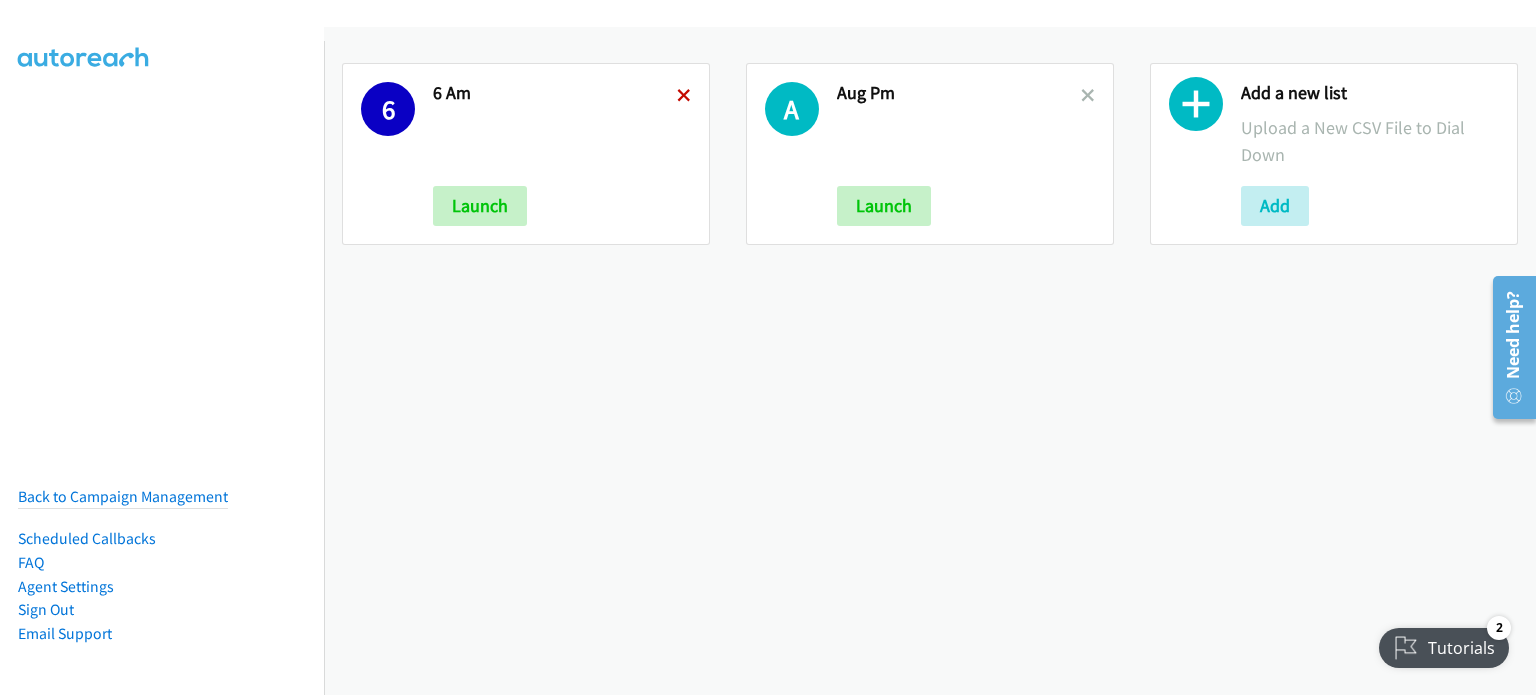 click at bounding box center [684, 97] 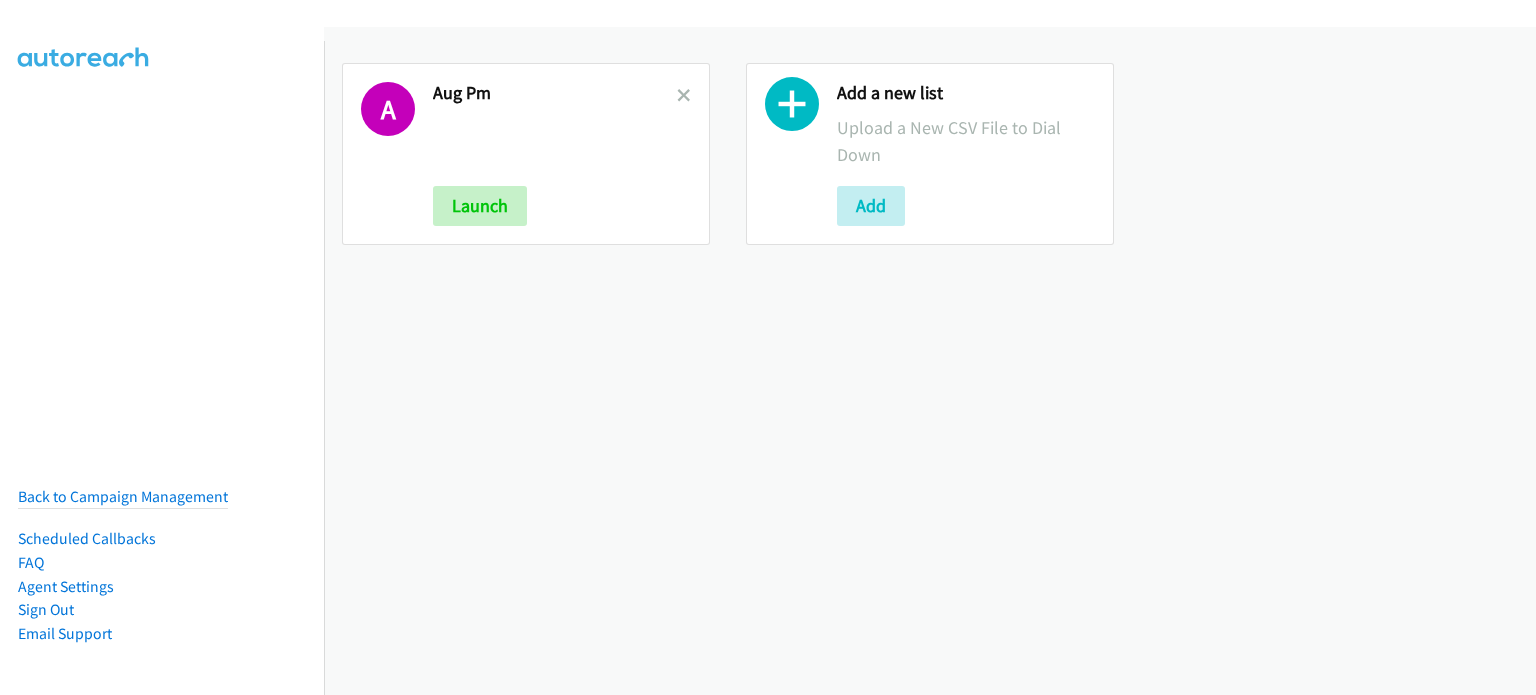 scroll, scrollTop: 0, scrollLeft: 0, axis: both 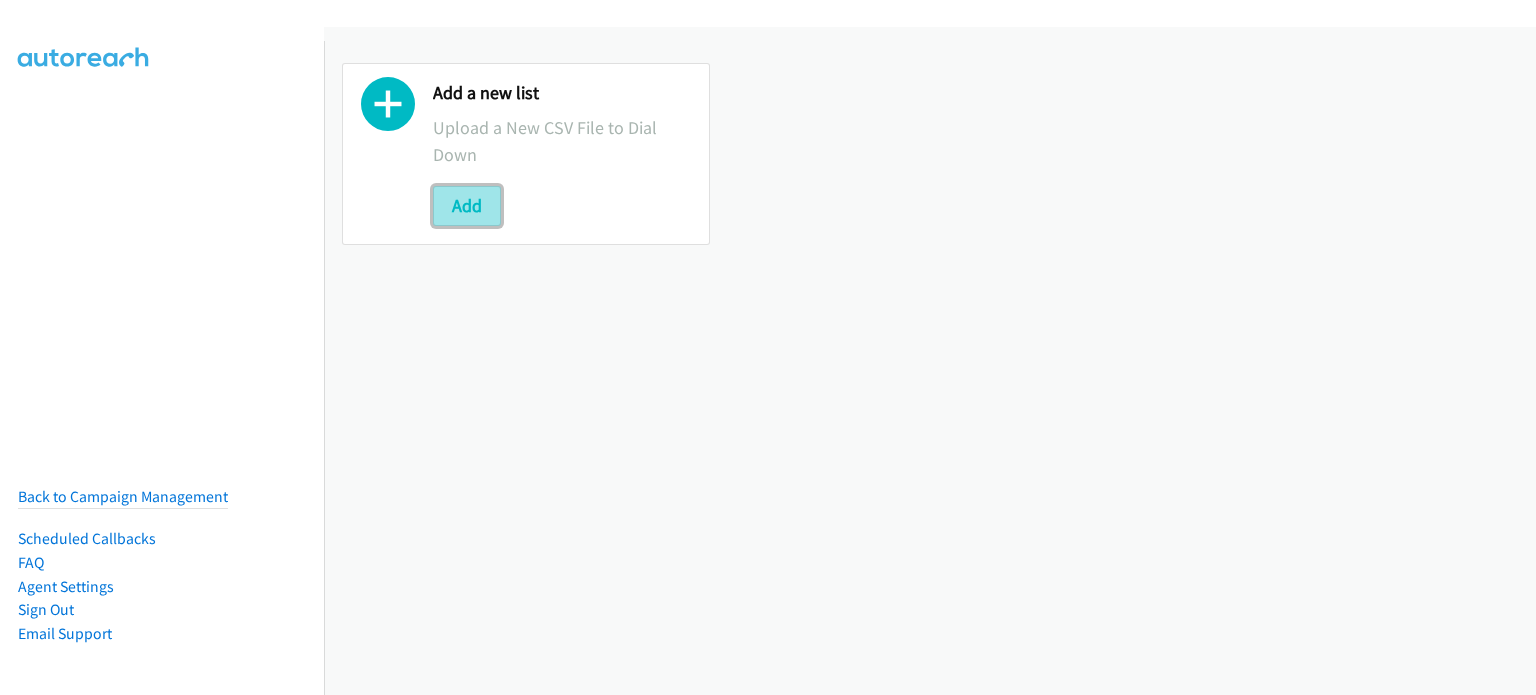click on "Add" at bounding box center [467, 206] 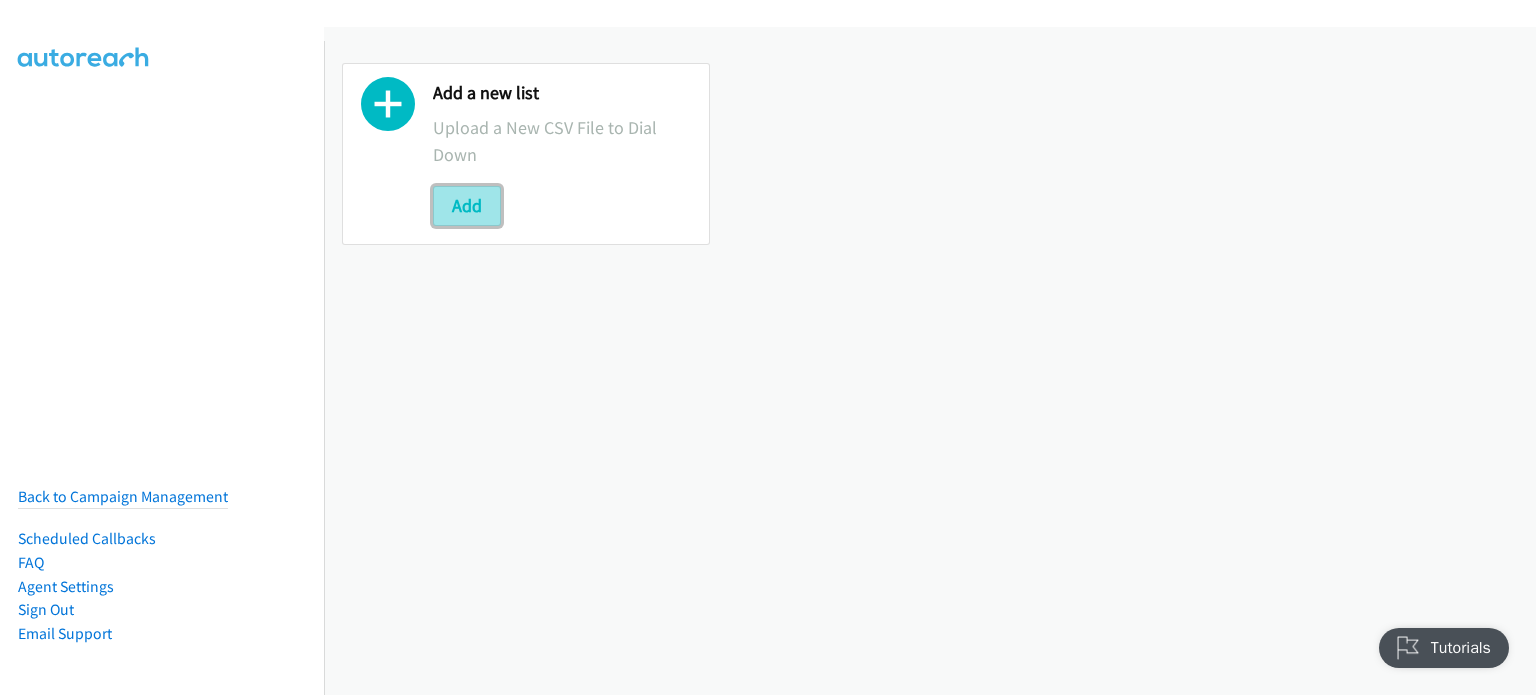scroll, scrollTop: 0, scrollLeft: 0, axis: both 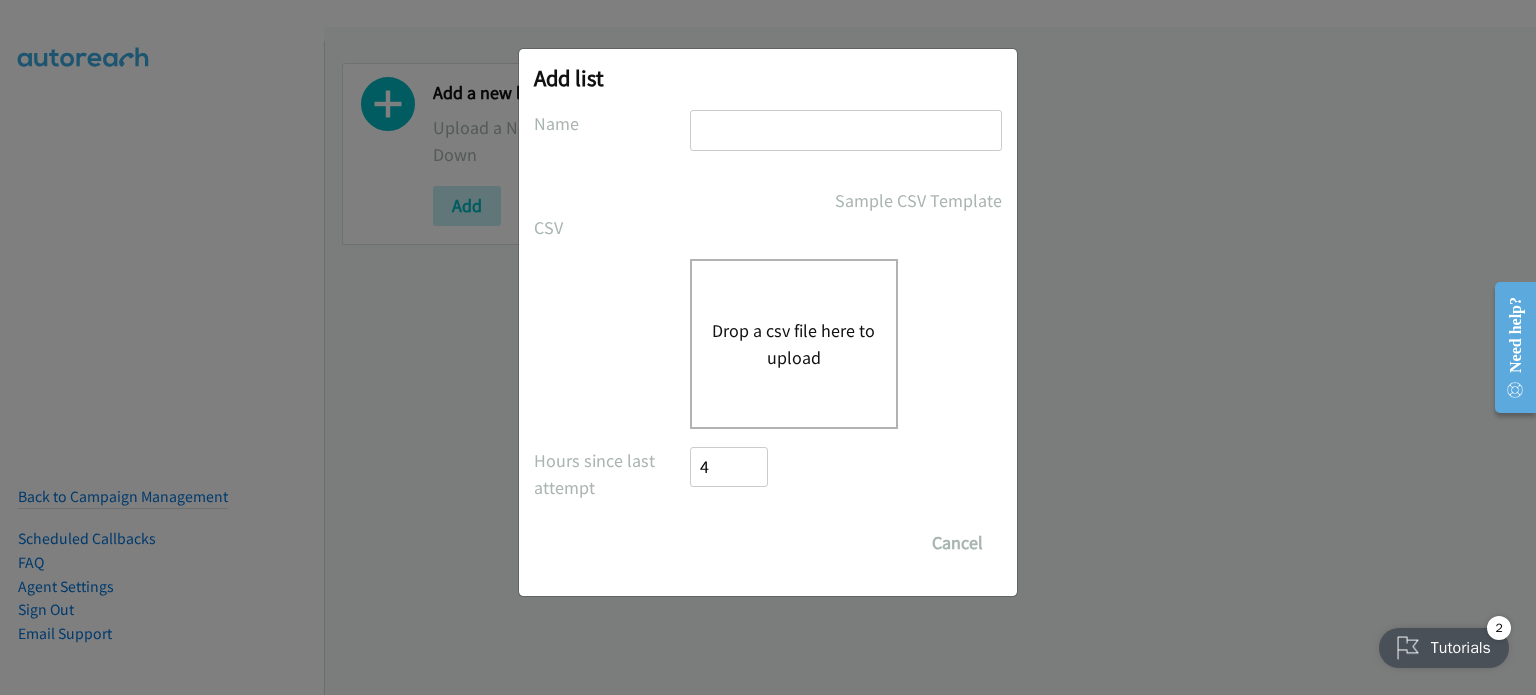 click on "Drop a csv file here to upload" at bounding box center [794, 344] 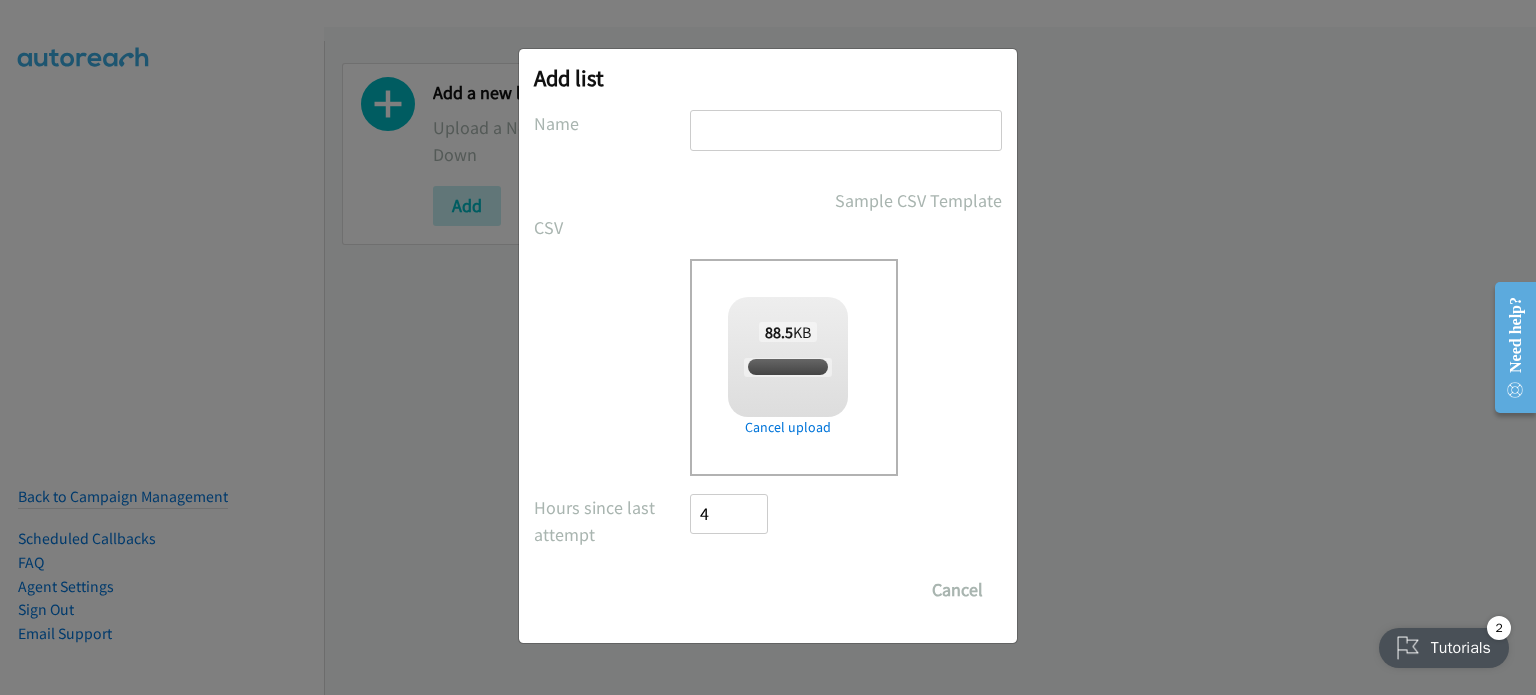 click at bounding box center (846, 130) 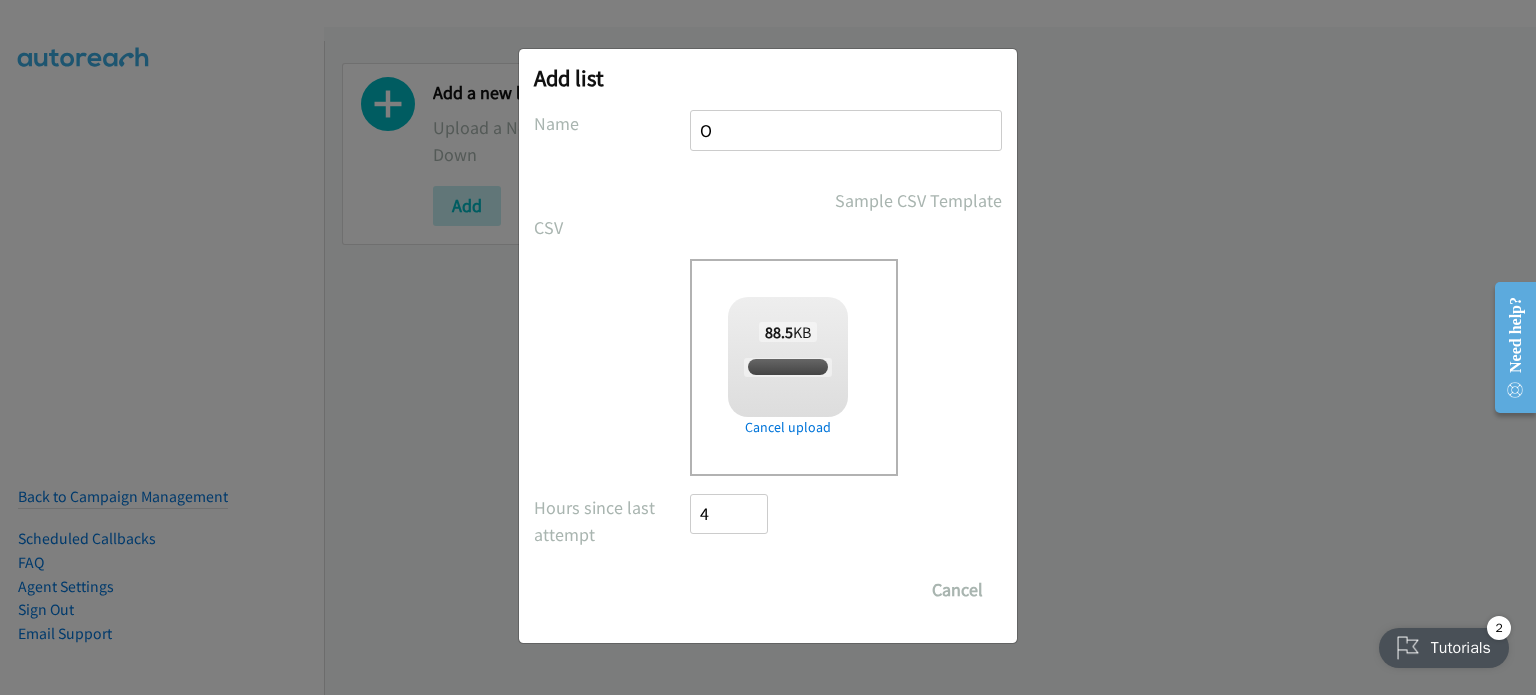 type on "OT" 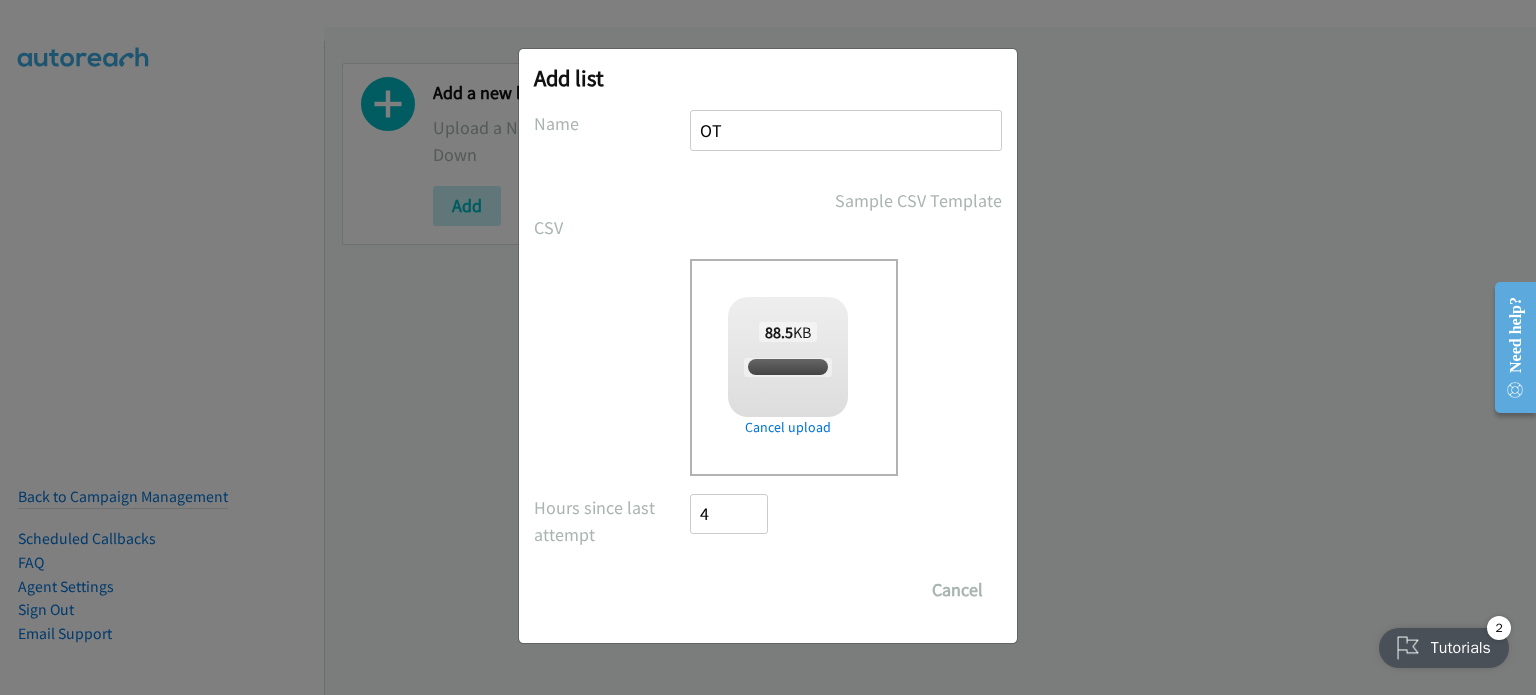 checkbox on "true" 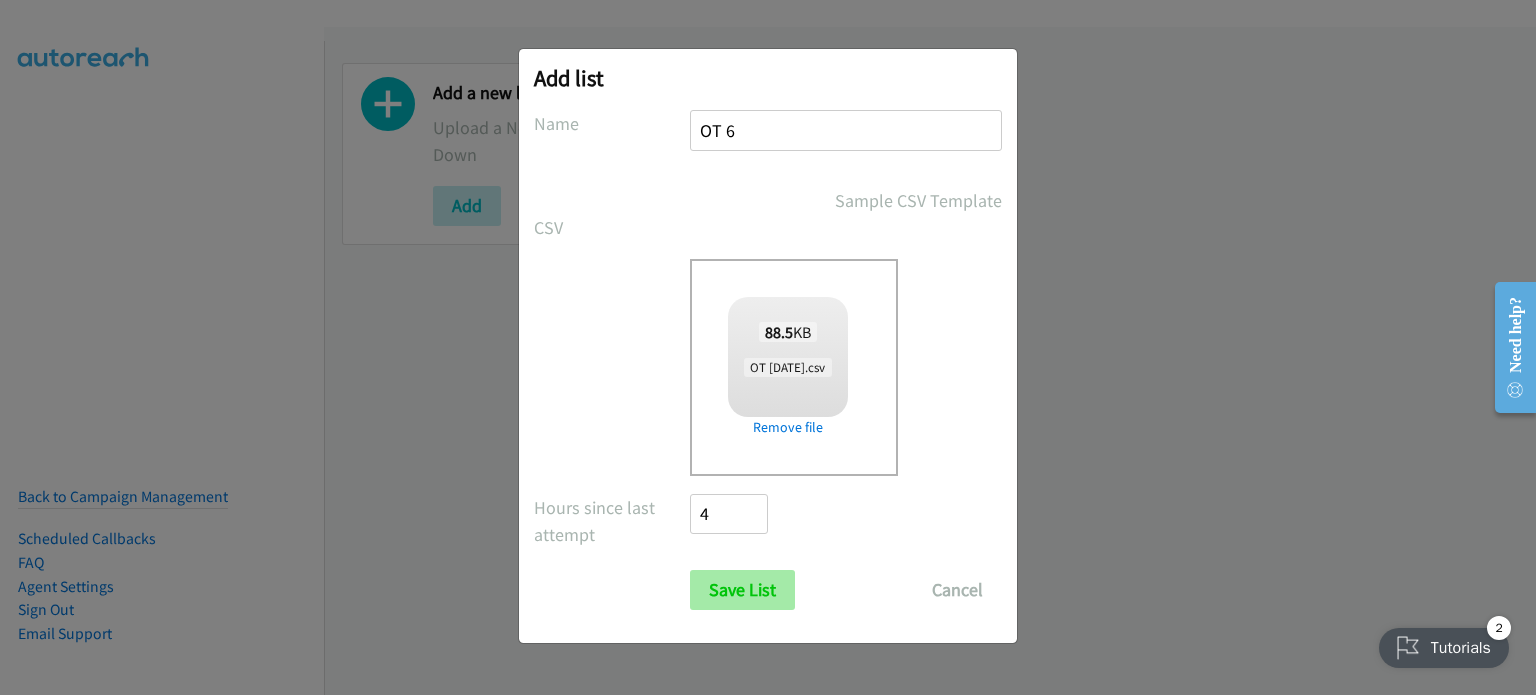type on "OT 6" 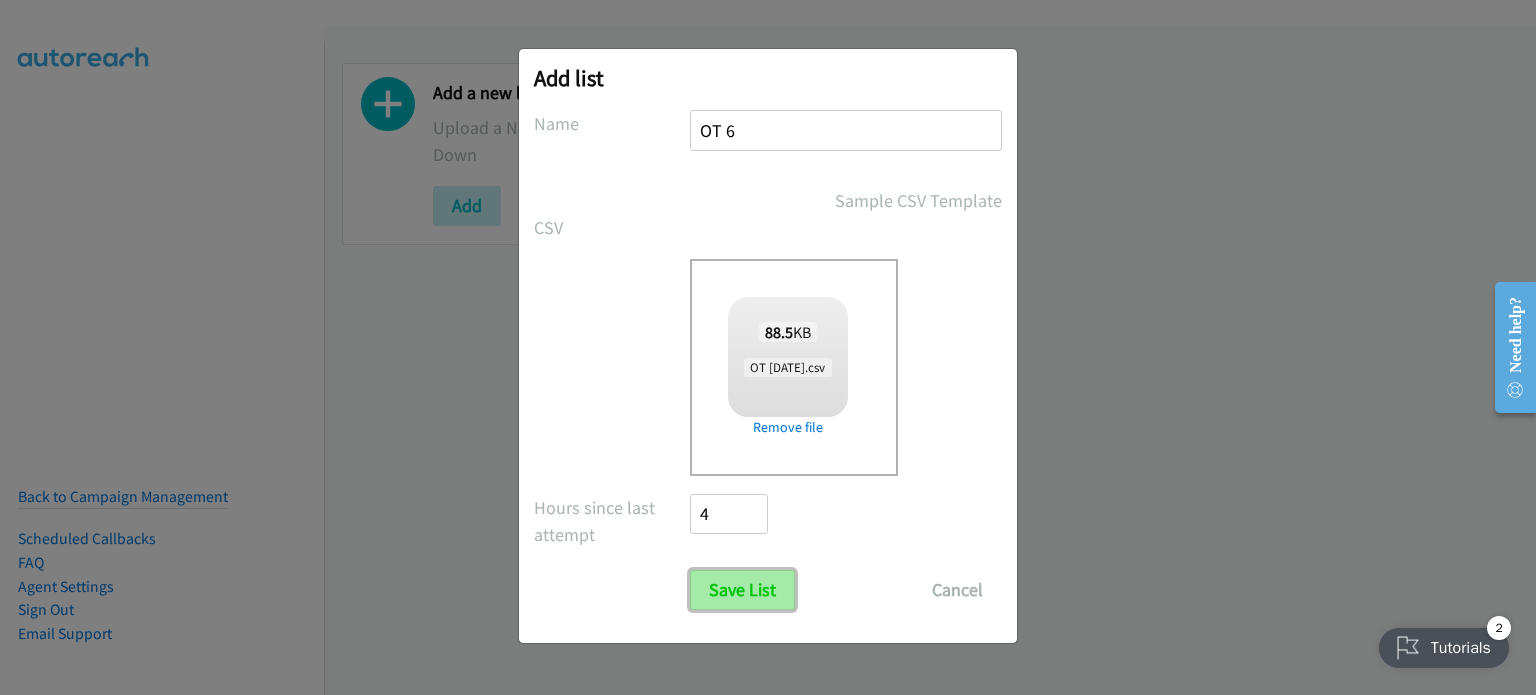 click on "Save List" at bounding box center (742, 590) 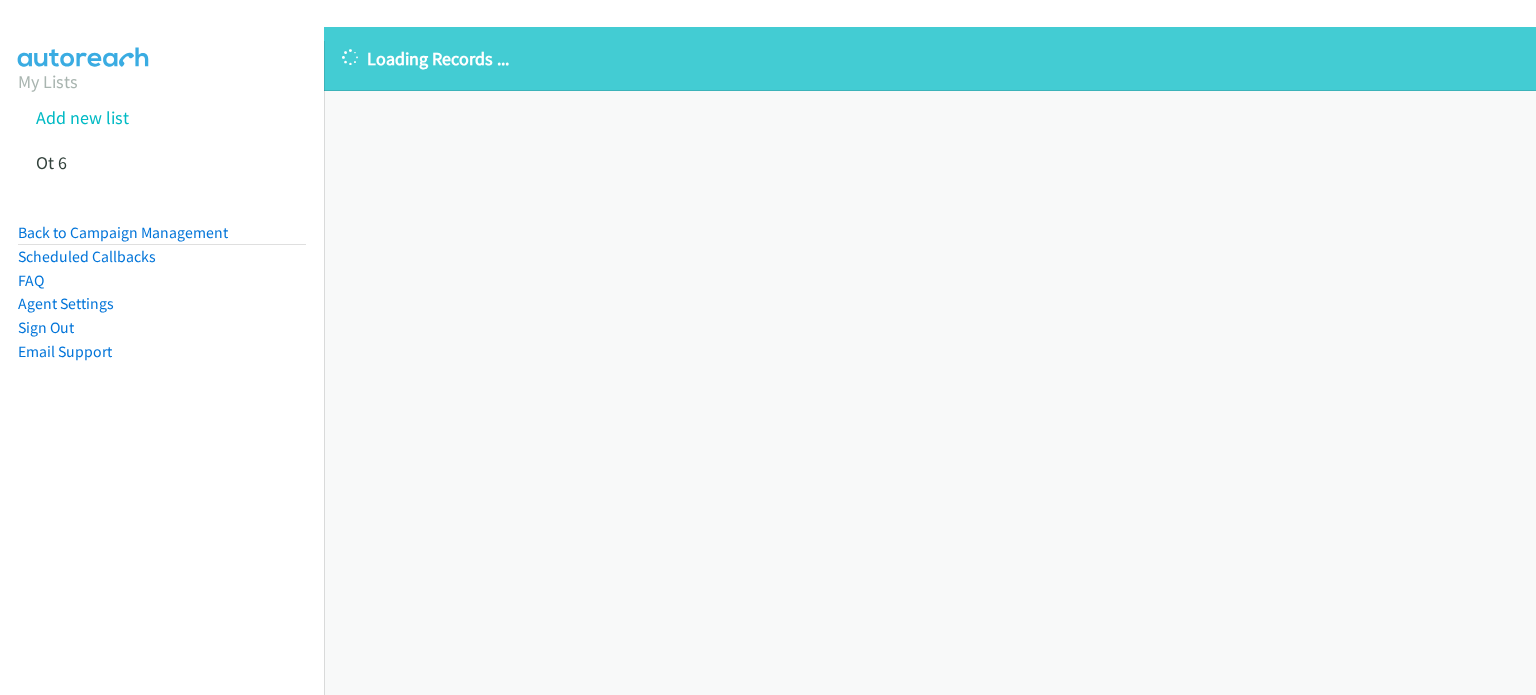 scroll, scrollTop: 0, scrollLeft: 0, axis: both 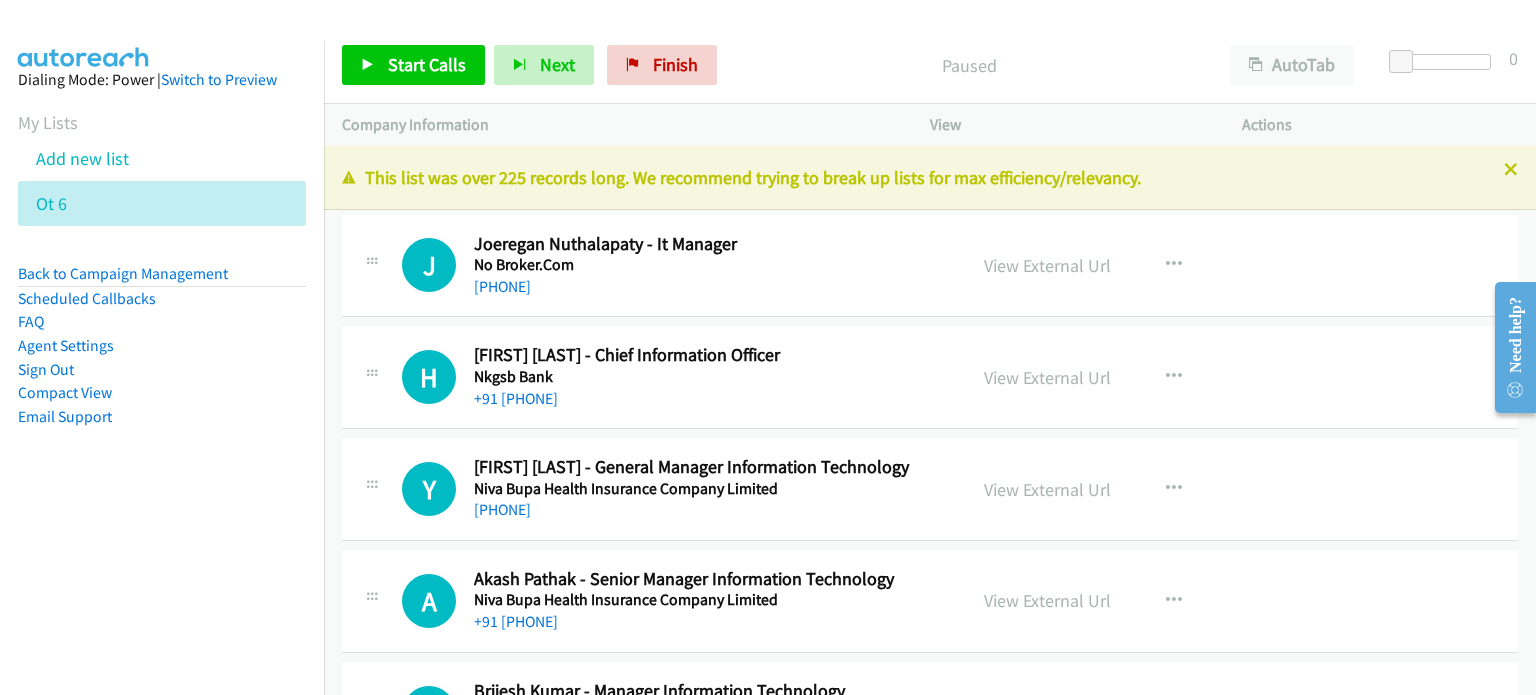 click on "Dialing Mode: Power
|
Switch to Preview
My Lists
Add new list
Ot 6
Back to Campaign Management
Scheduled Callbacks
FAQ
Agent Settings
Sign Out
Compact View
Email Support" at bounding box center [162, 388] 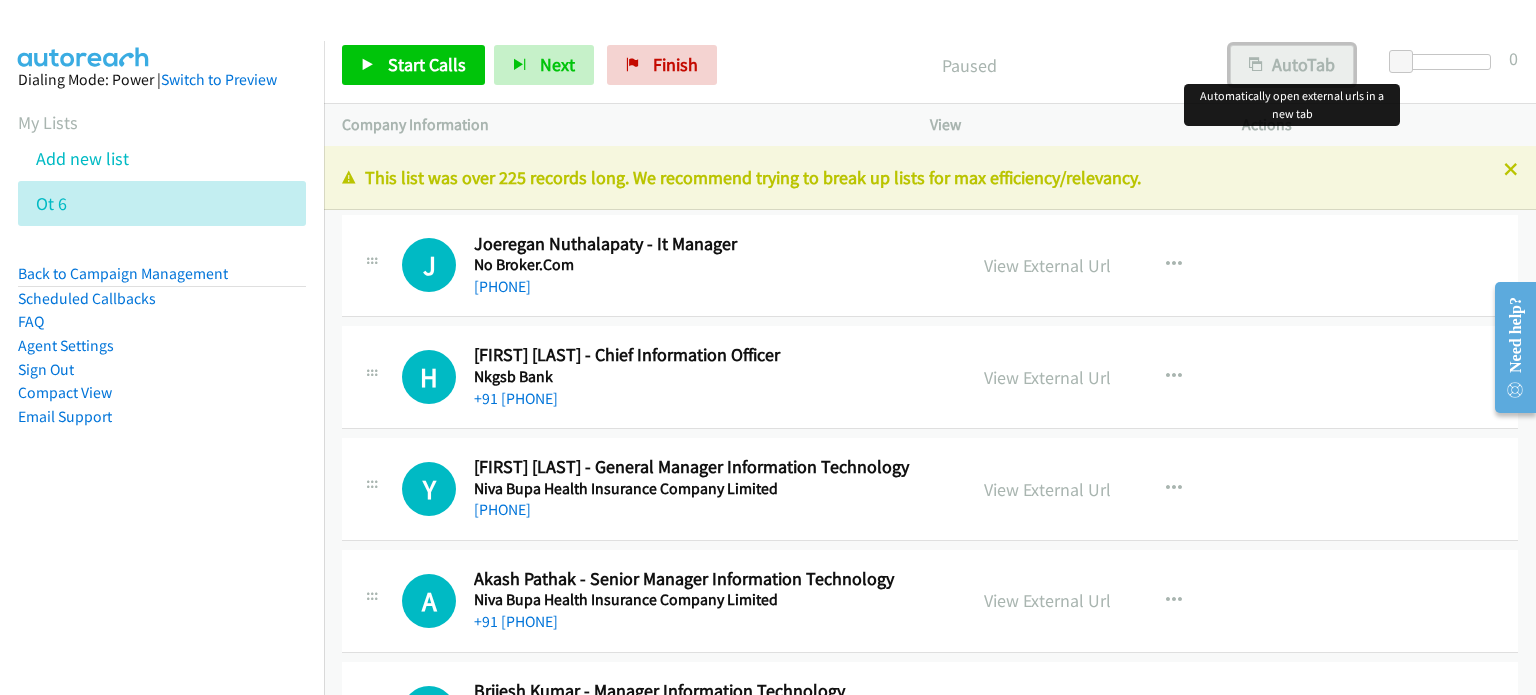 click on "AutoTab" at bounding box center [1292, 65] 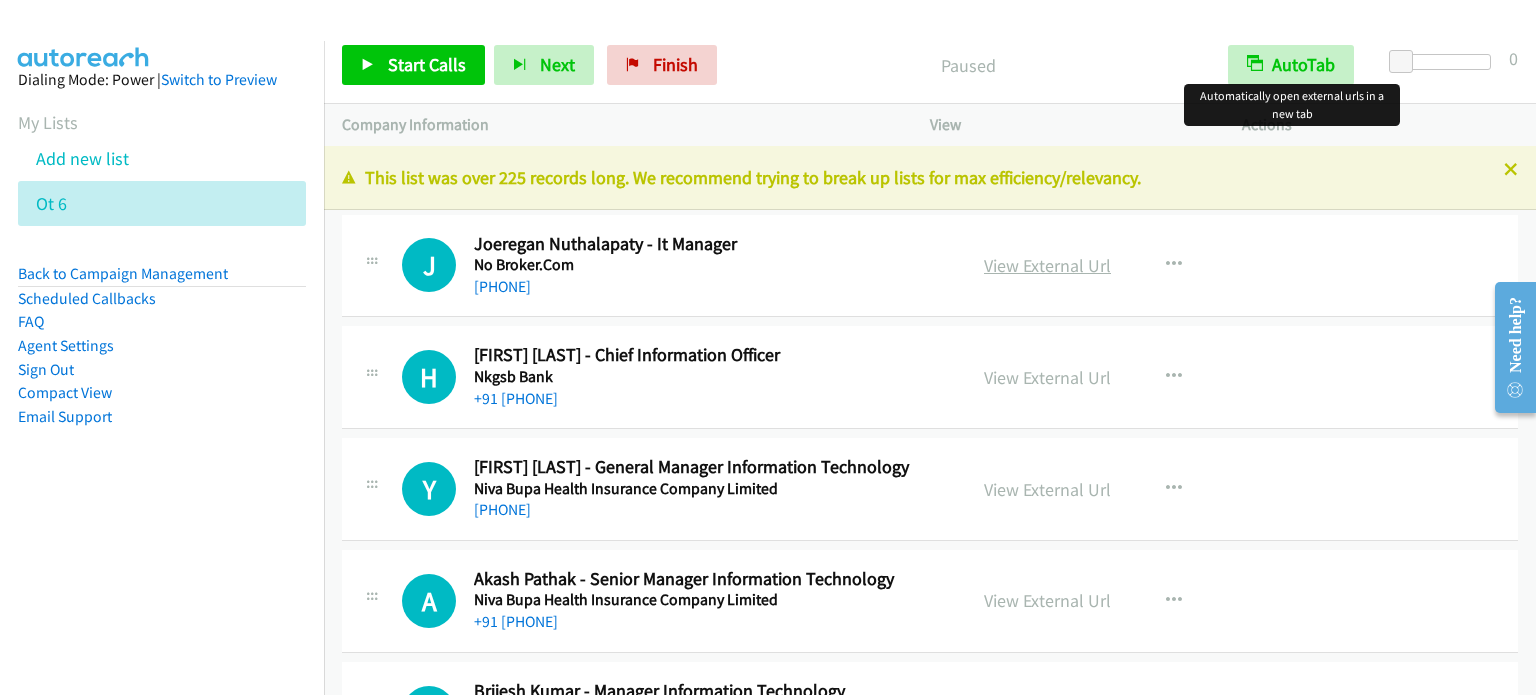 click on "View External Url" at bounding box center (1047, 265) 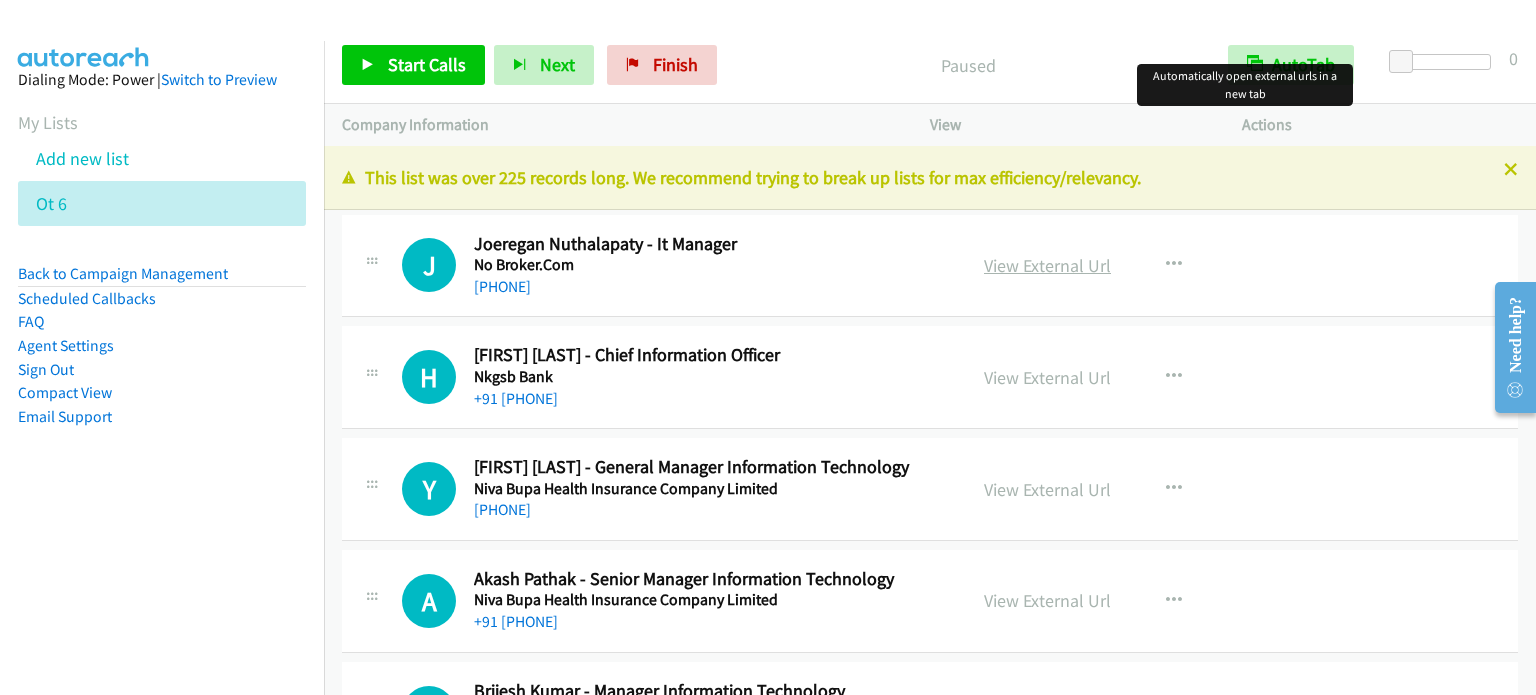 click on "View External Url" at bounding box center (1047, 265) 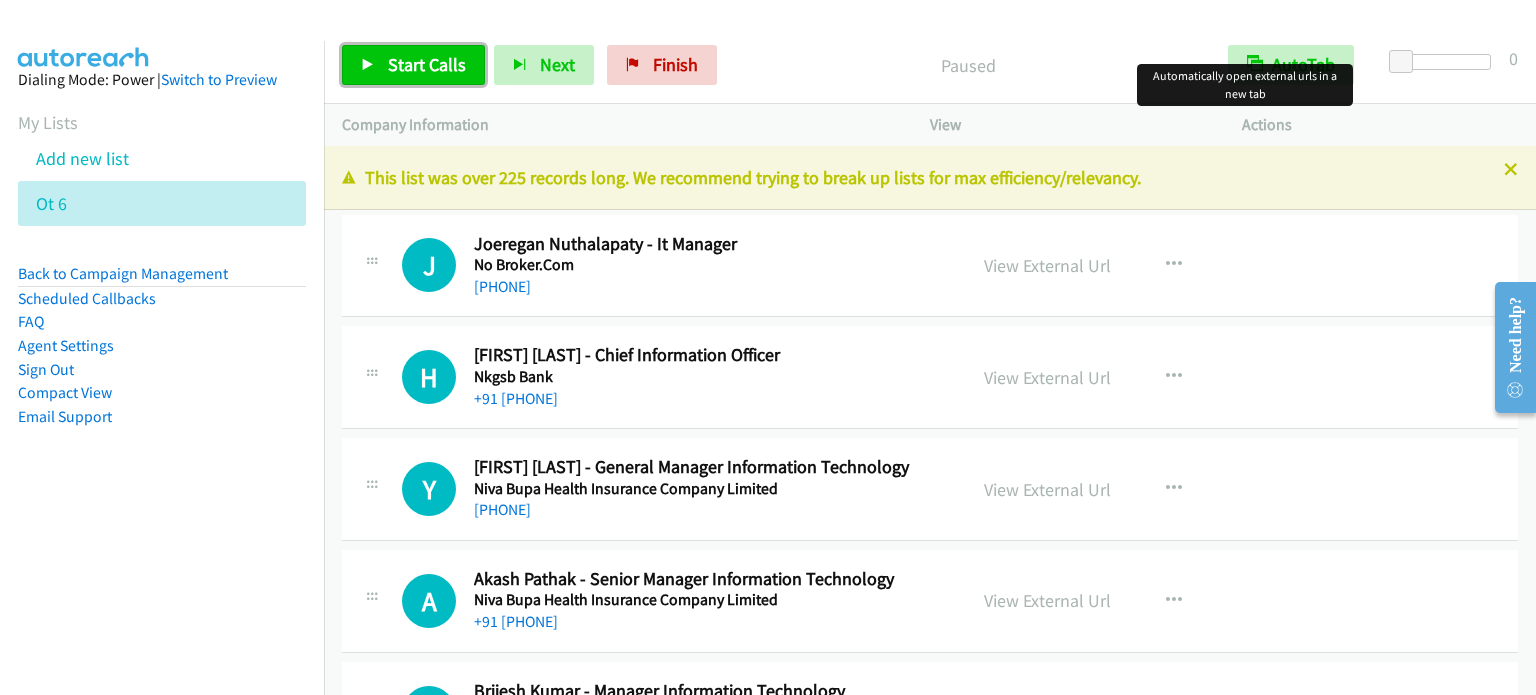 click on "Start Calls" at bounding box center [427, 64] 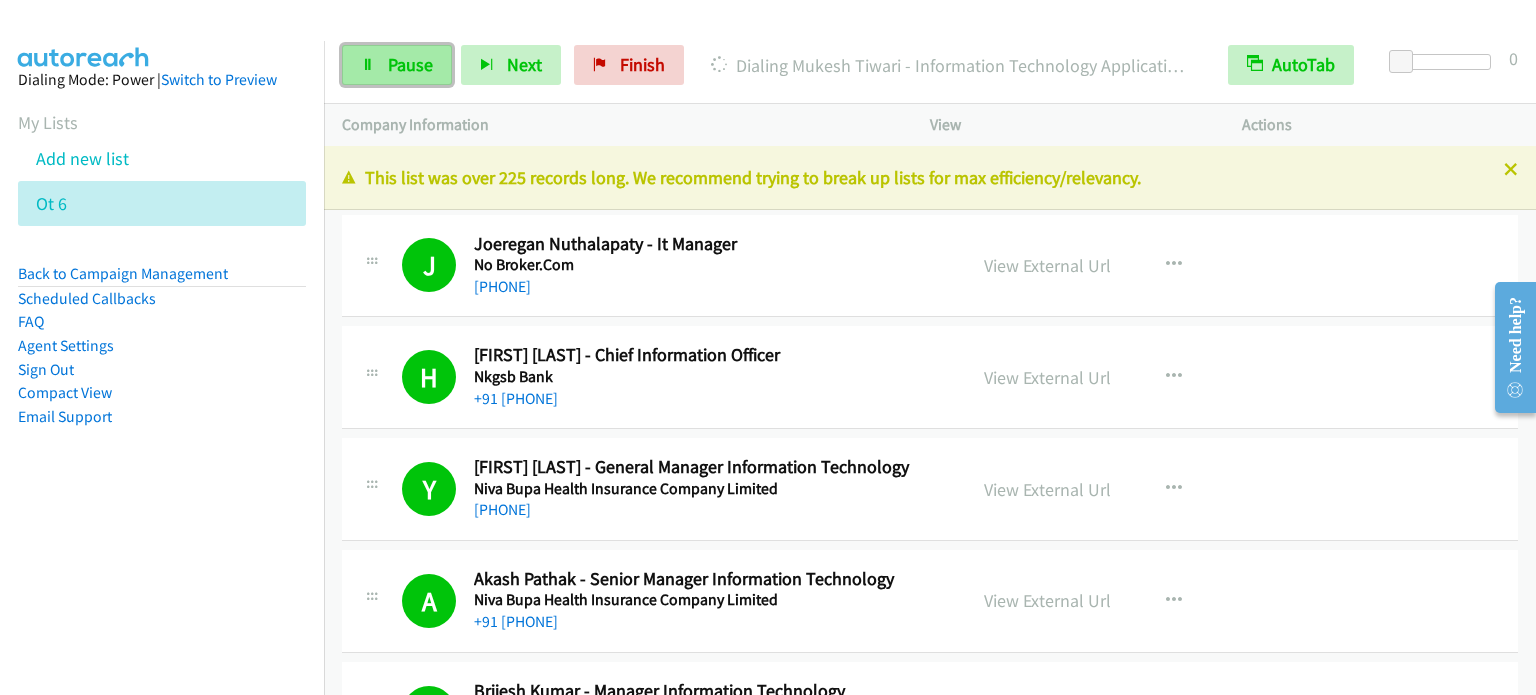 click on "Pause" at bounding box center (410, 64) 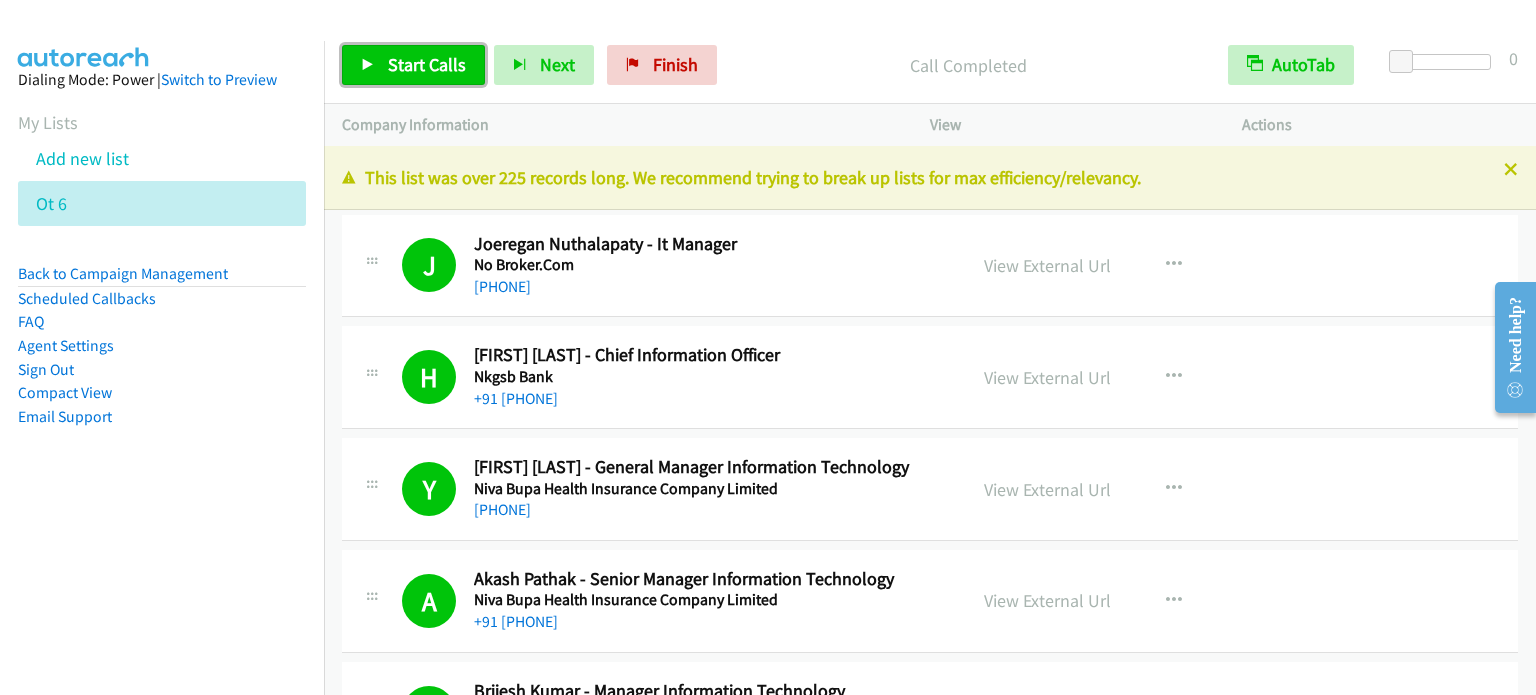 click on "Start Calls" at bounding box center (427, 64) 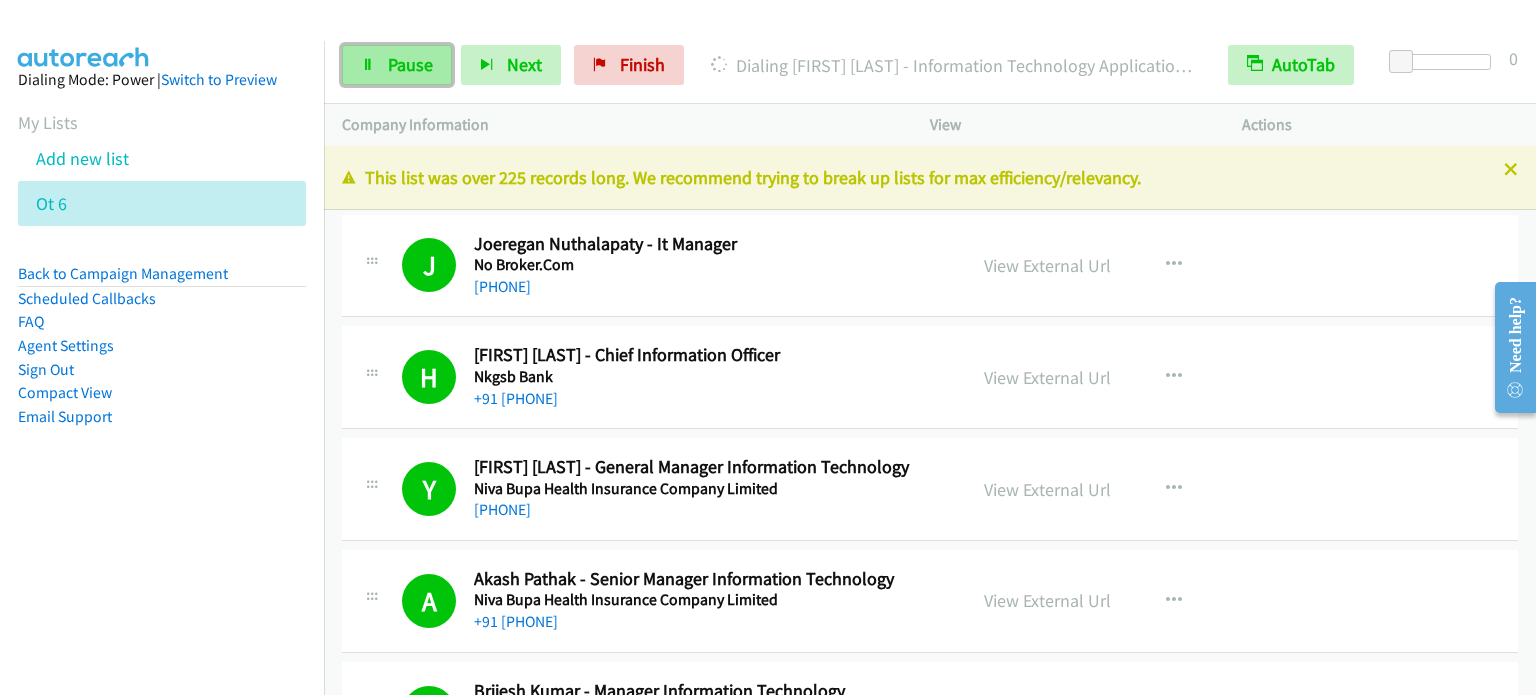 click on "Pause" at bounding box center (410, 64) 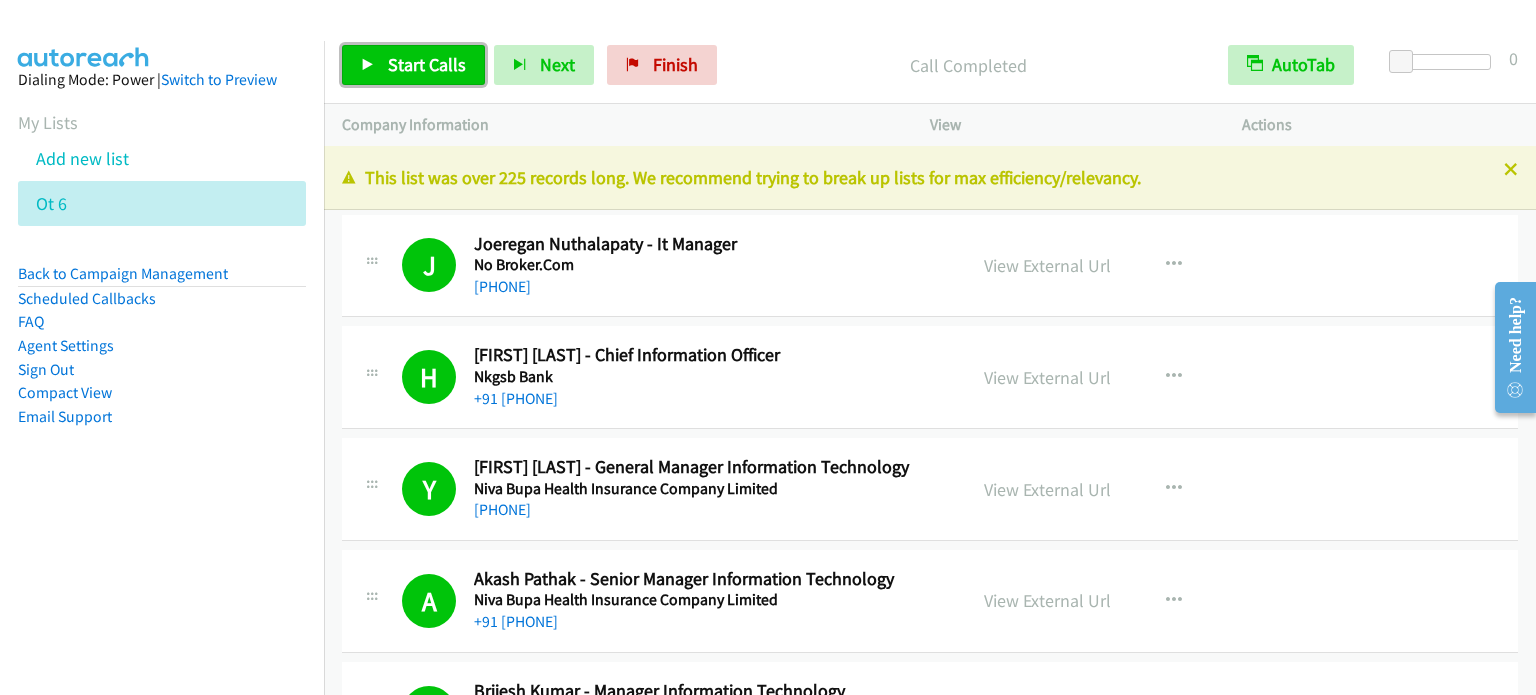 click on "Start Calls" at bounding box center [413, 65] 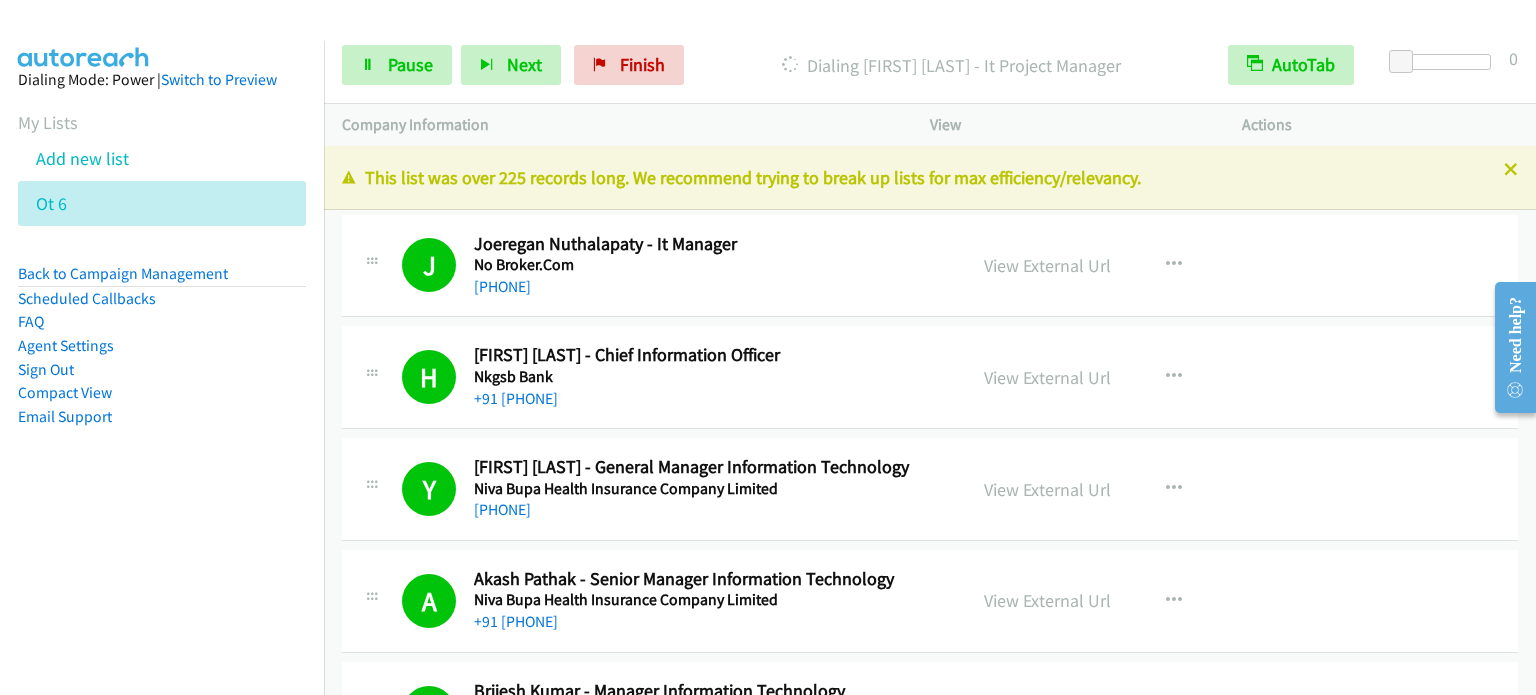 click on "Dialing Mode: Power
|
Switch to Preview
My Lists
Add new list
Ot 6
Back to Campaign Management
Scheduled Callbacks
FAQ
Agent Settings
Sign Out
Compact View
Email Support" at bounding box center [162, 388] 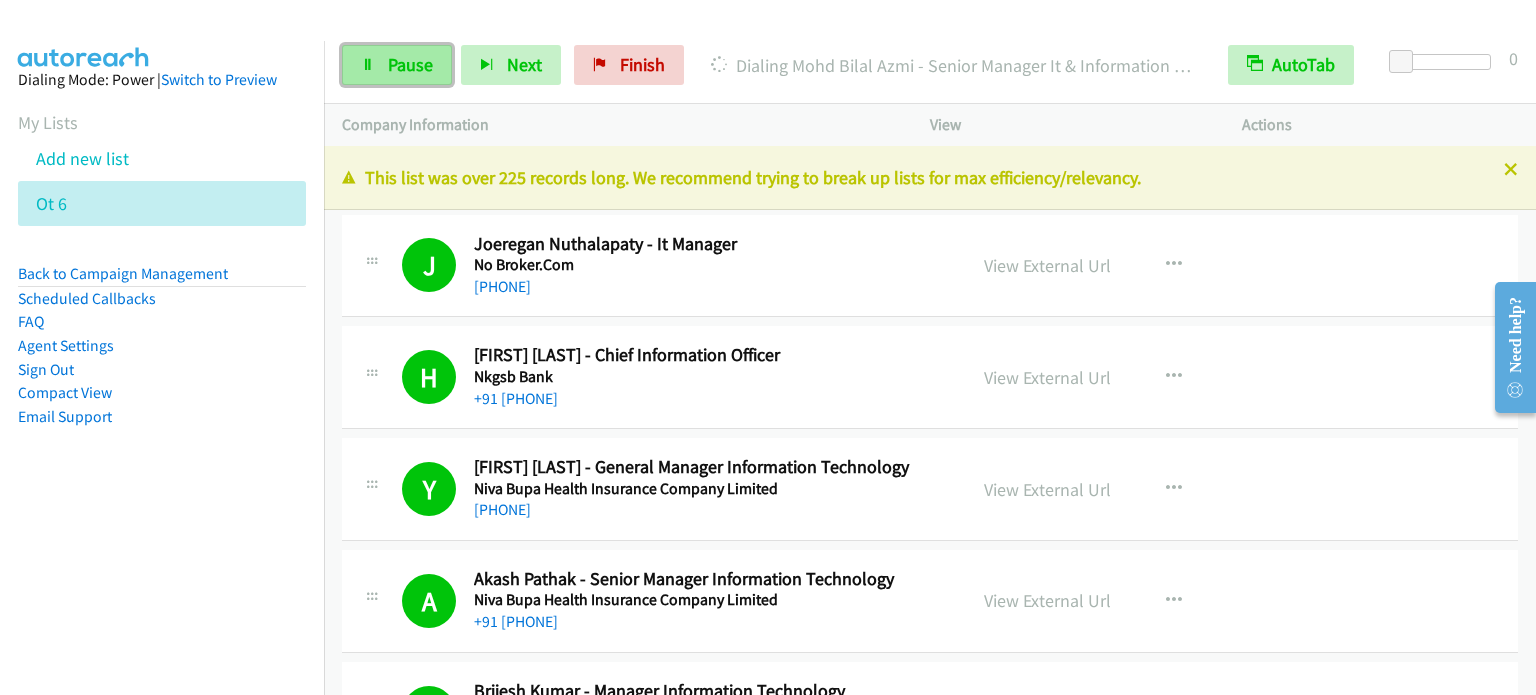 click on "Pause" at bounding box center (410, 64) 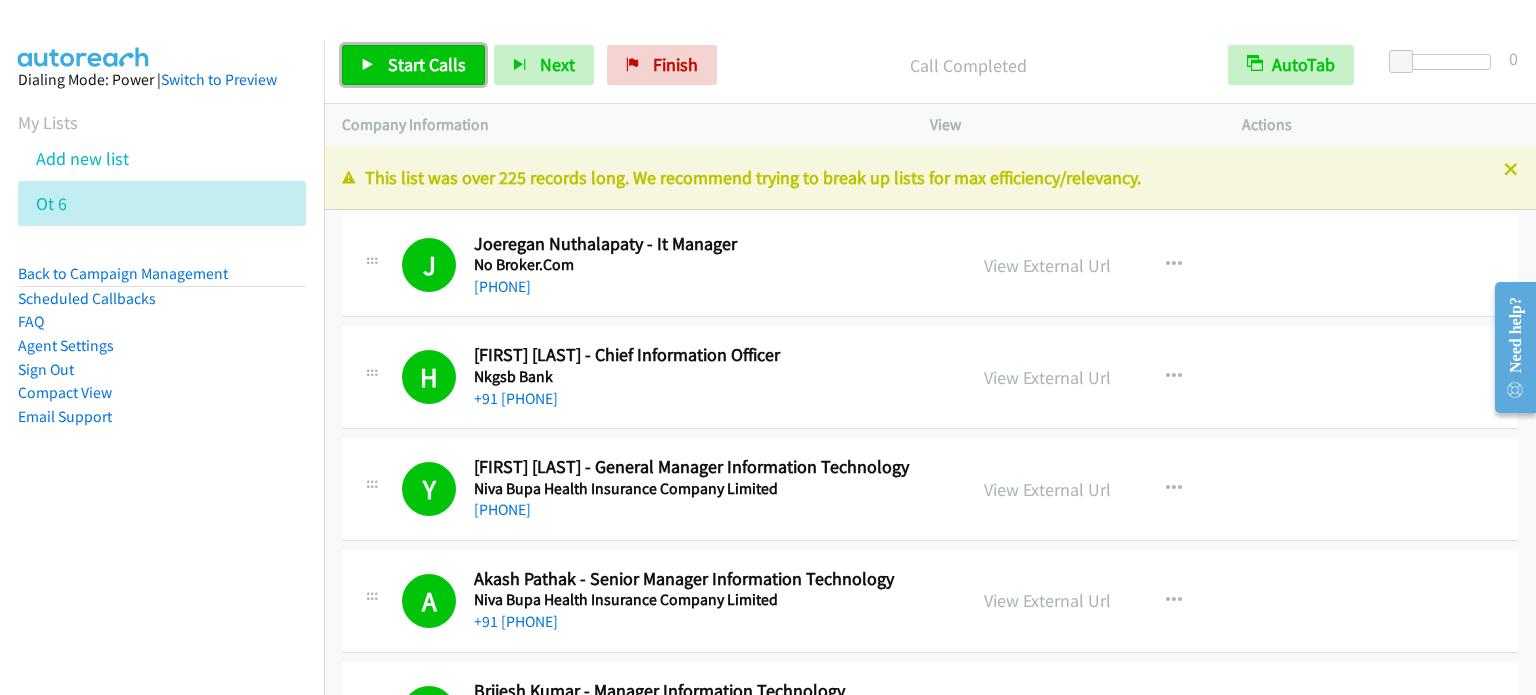 click on "Start Calls" at bounding box center [427, 64] 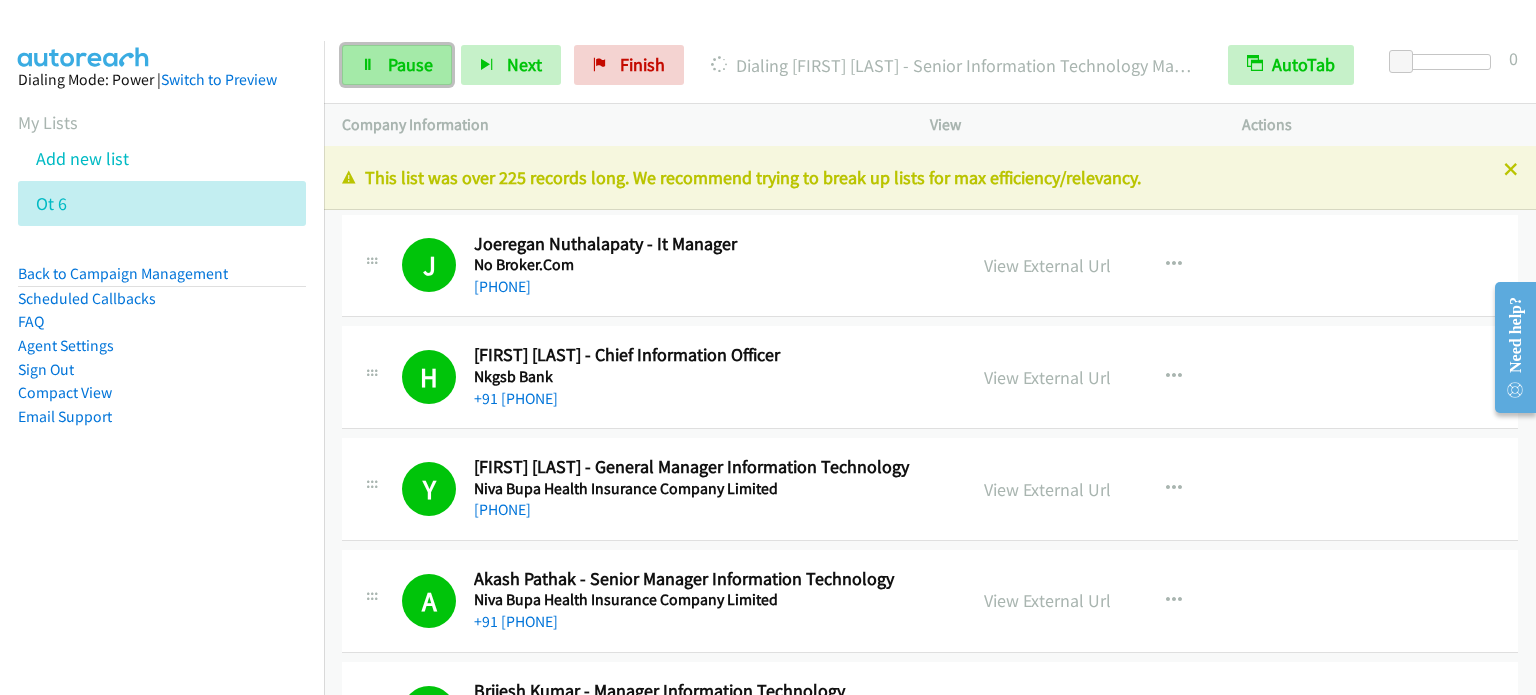 click on "Pause" at bounding box center (410, 64) 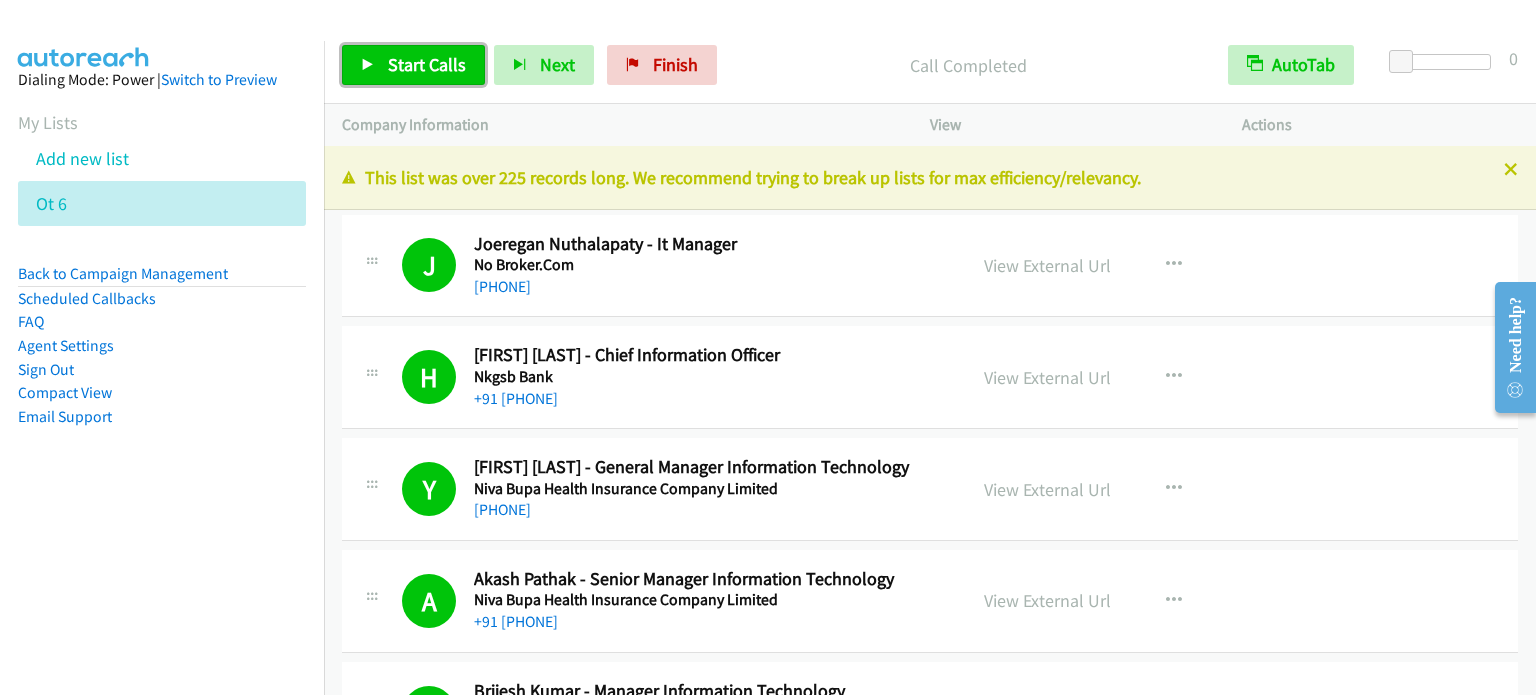 click on "Start Calls" at bounding box center (427, 64) 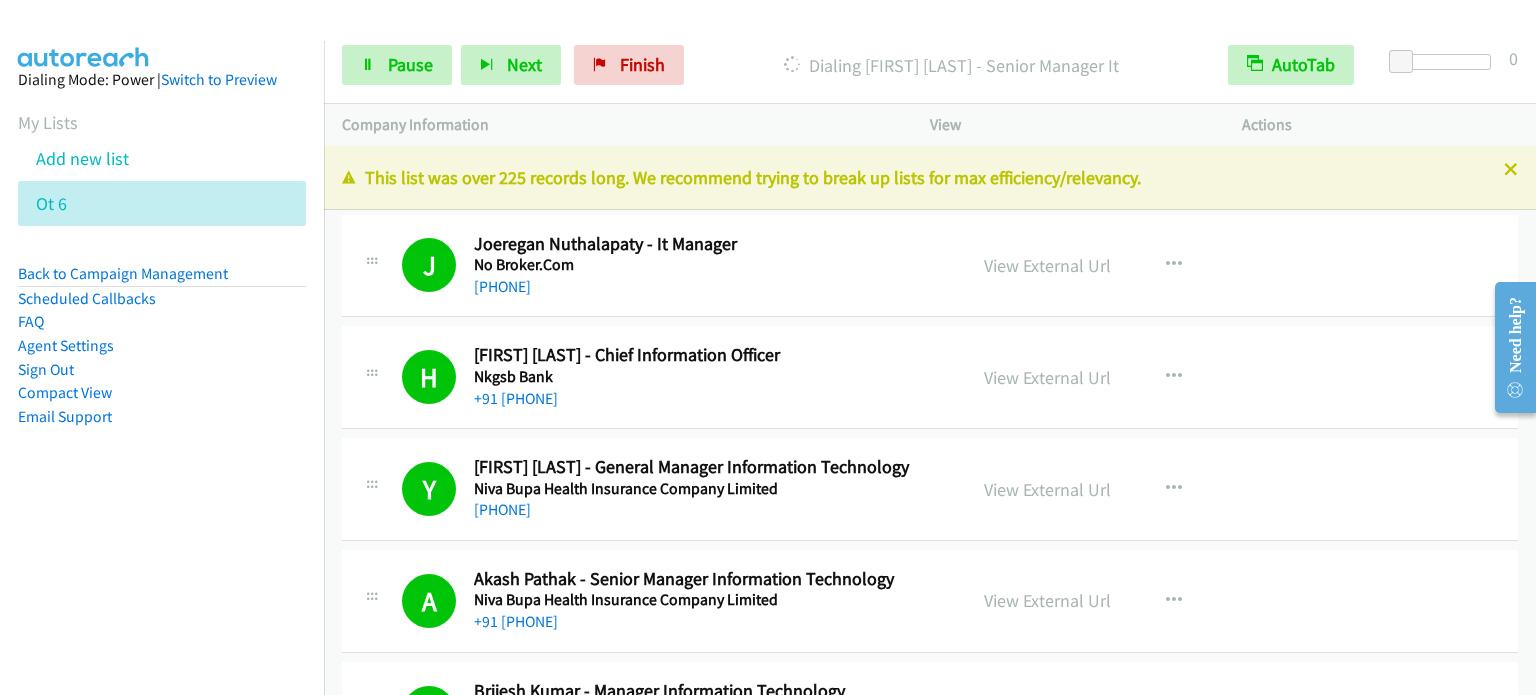 click on "Dialing Mode: Power
|
Switch to Preview
My Lists
Add new list
Ot 6
Back to Campaign Management
Scheduled Callbacks
FAQ
Agent Settings
Sign Out
Compact View
Email Support" at bounding box center [162, 280] 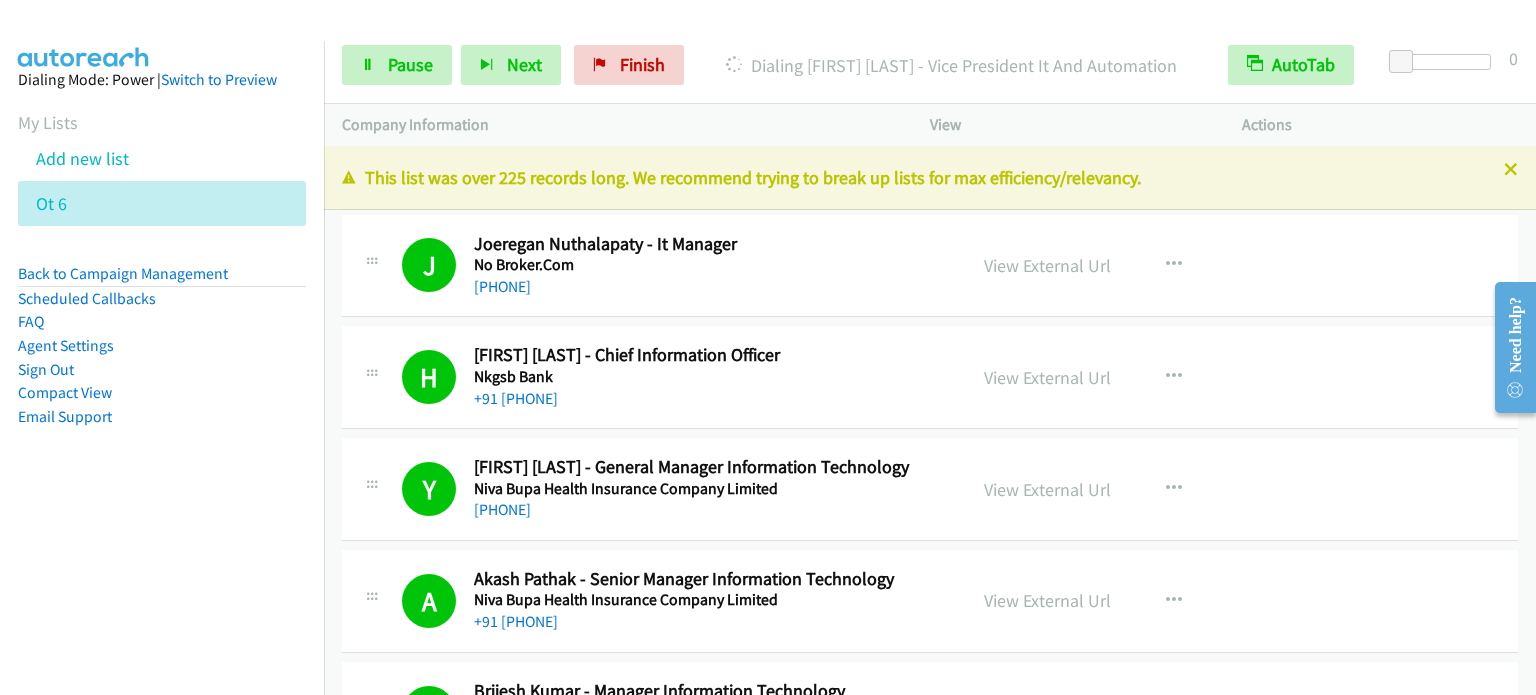 click on "Sign Out" at bounding box center [162, 370] 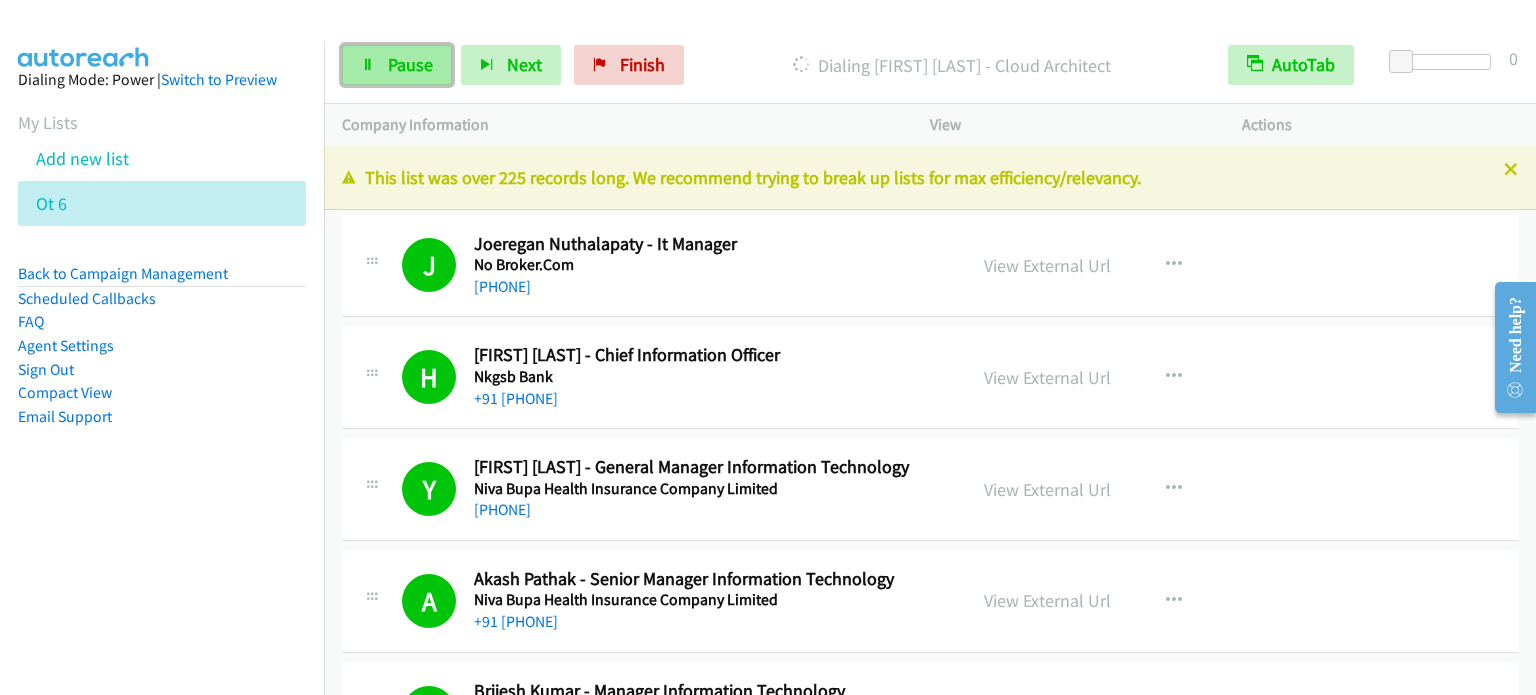 click on "Pause" at bounding box center [397, 65] 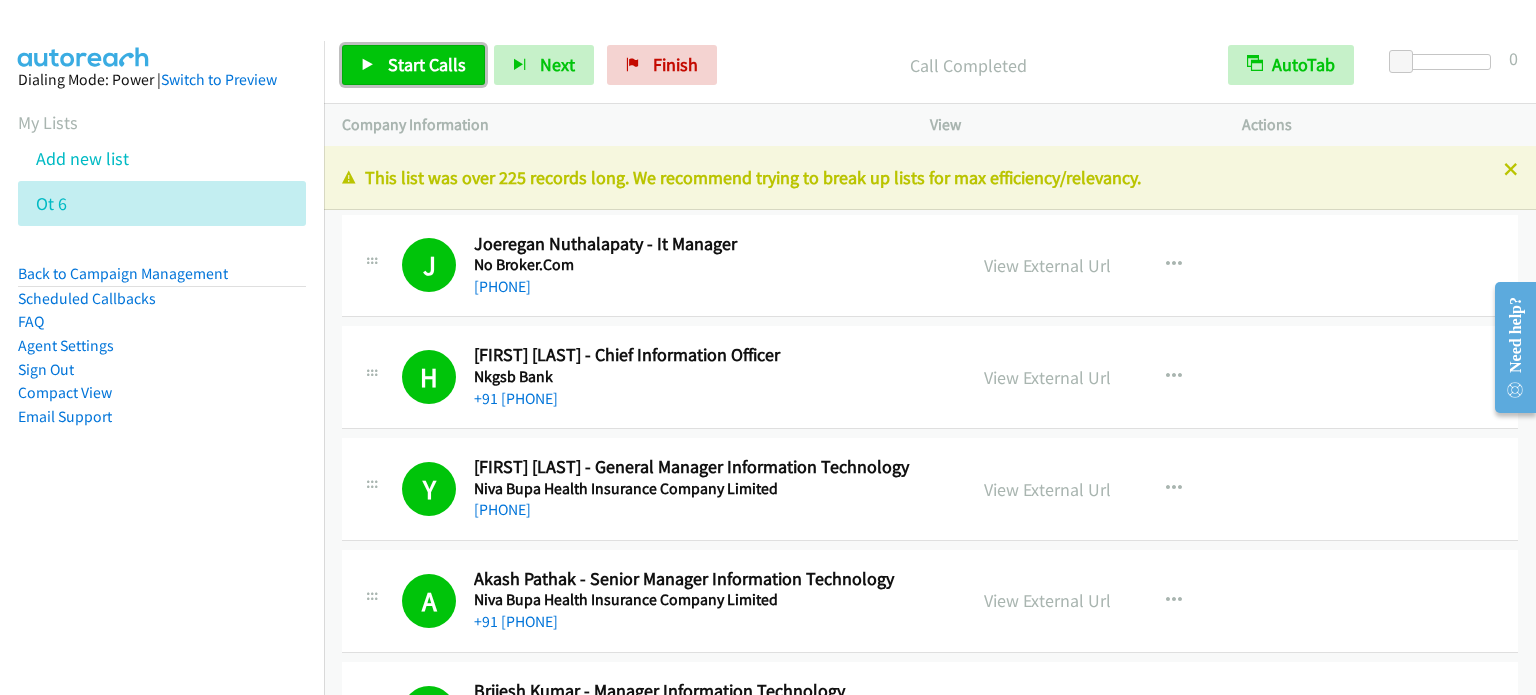 click on "Start Calls" at bounding box center [427, 64] 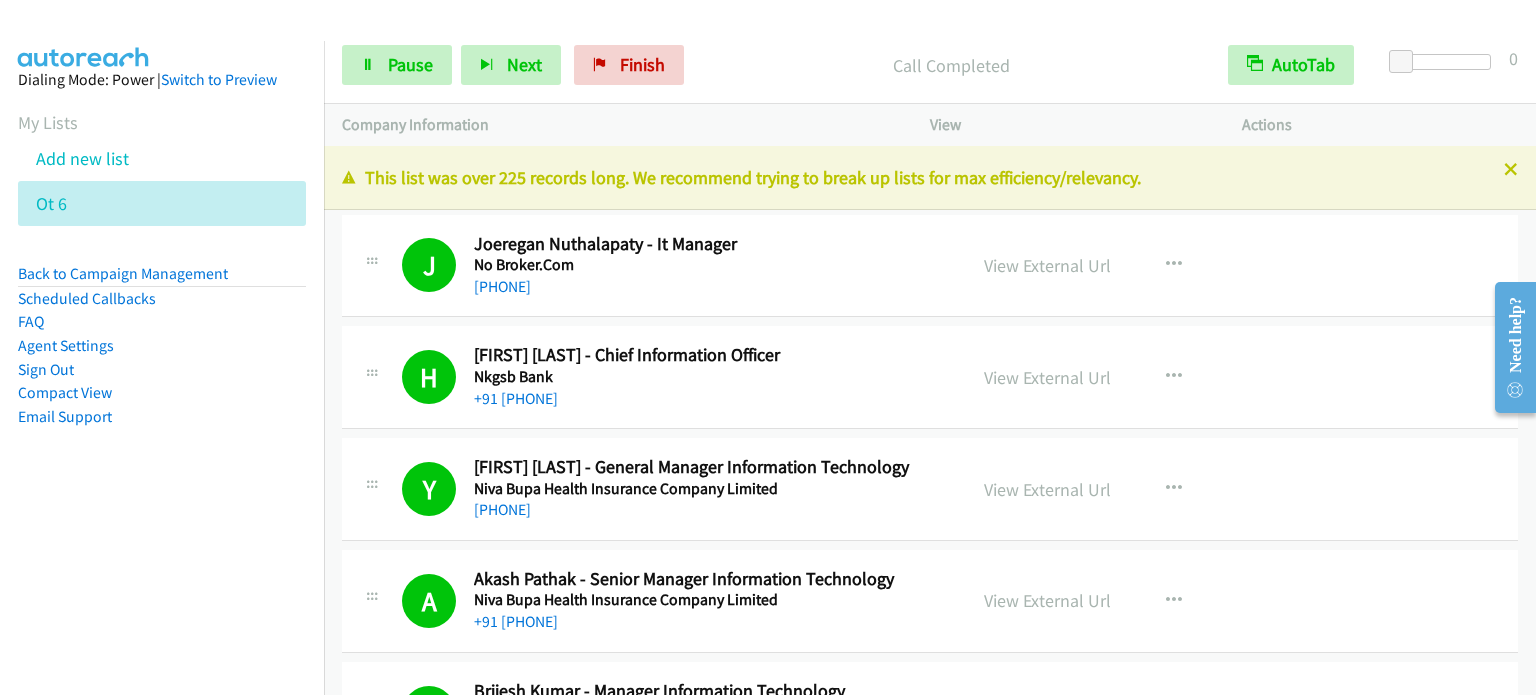 click on "Agent Settings" at bounding box center [162, 346] 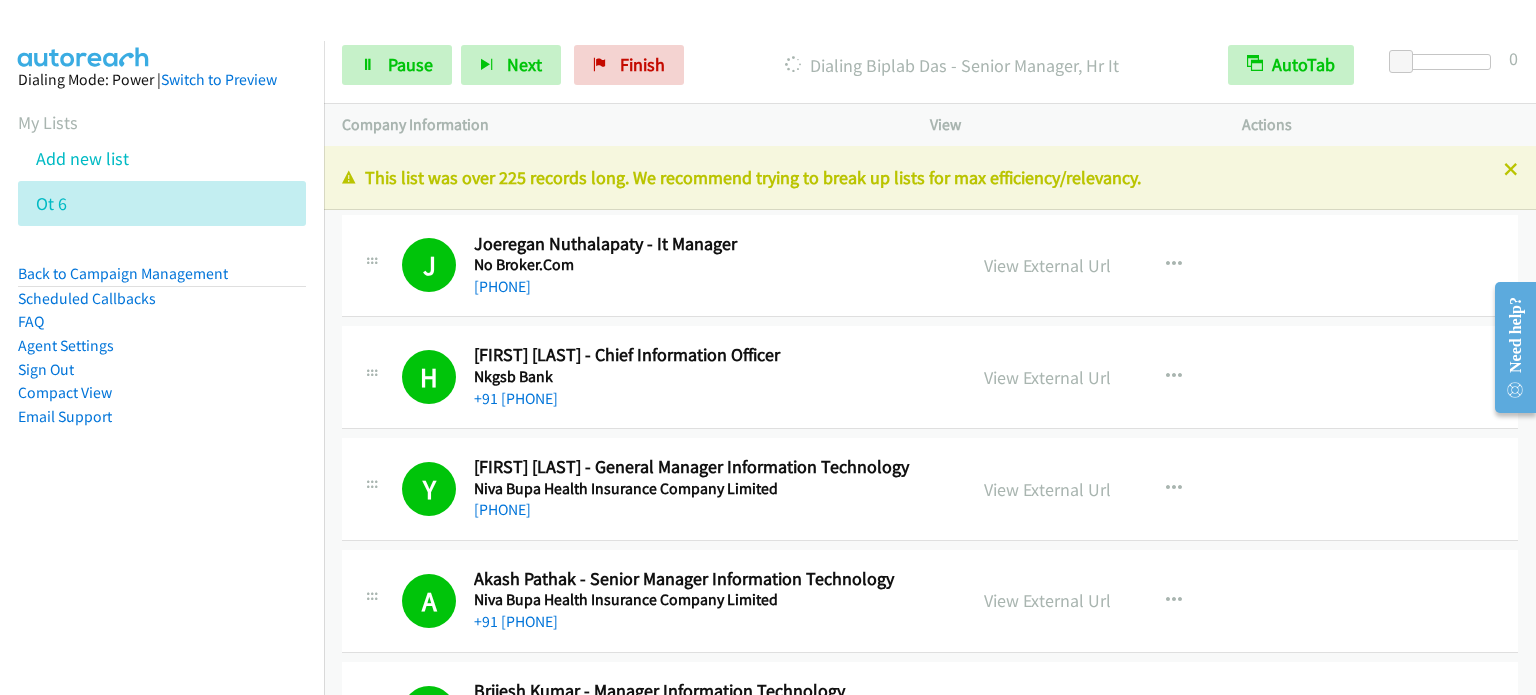 click on "Start Calls
Pause
Next
Finish
Dialing Biplab Das - Senior Manager, Hr It
AutoTab
AutoTab
0" at bounding box center (930, 65) 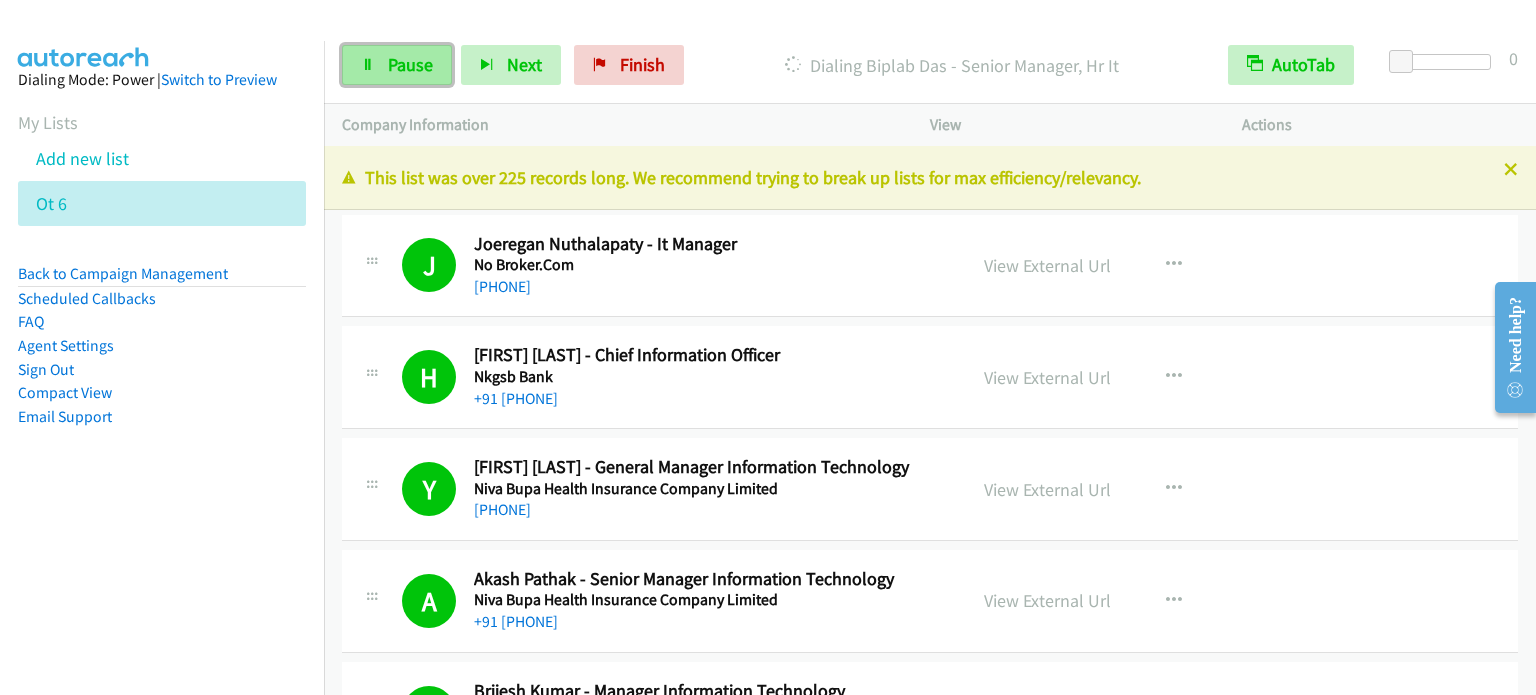click on "Pause" at bounding box center (410, 64) 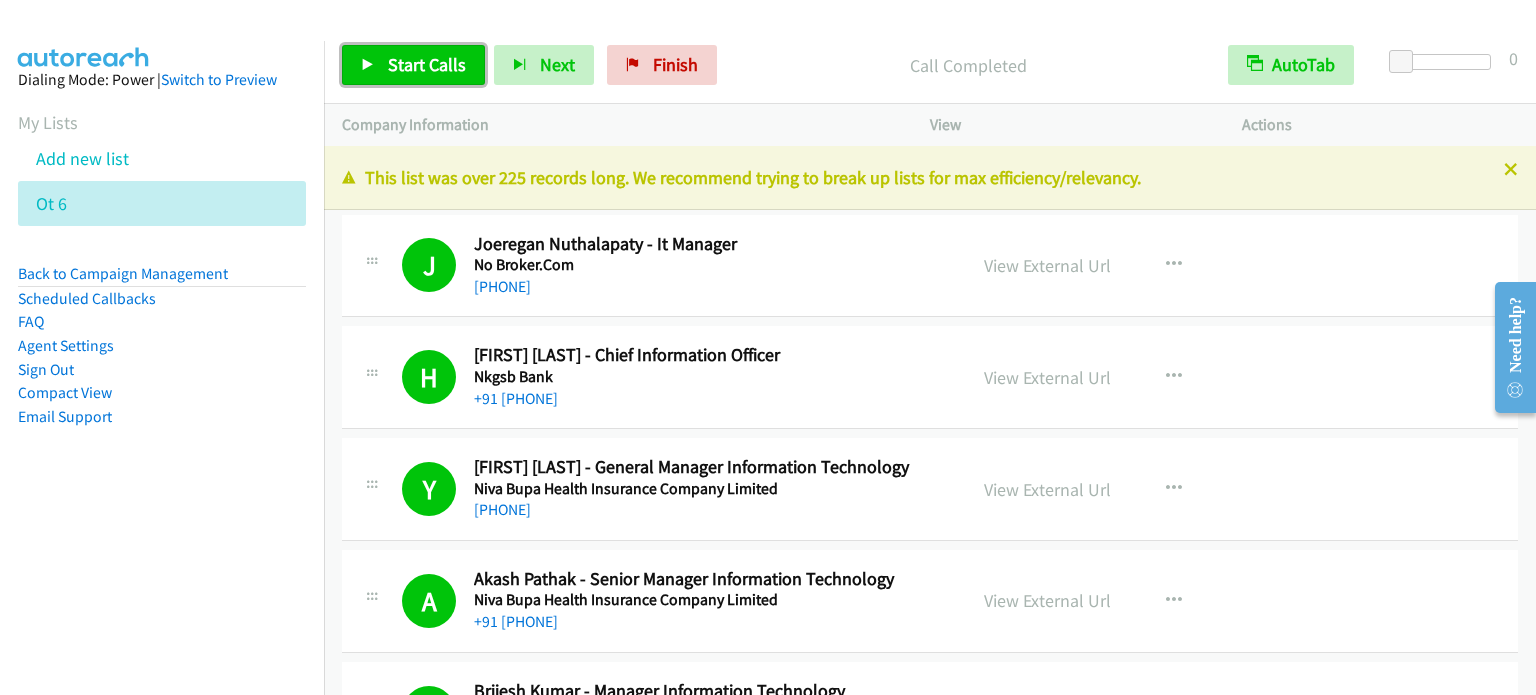 click on "Start Calls" at bounding box center (413, 65) 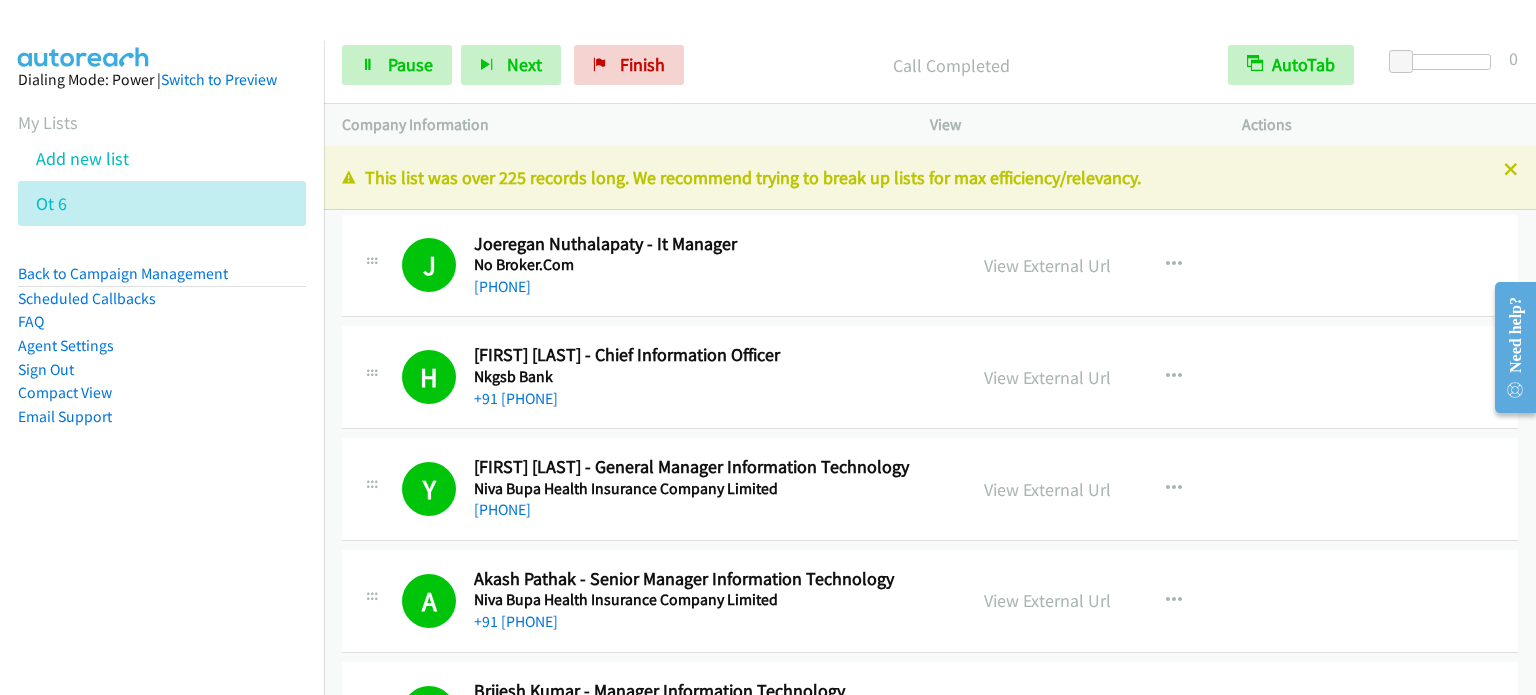 click on "Dialing Mode: Power
|
Switch to Preview
My Lists
Add new list
Ot 6
Back to Campaign Management
Scheduled Callbacks
FAQ
Agent Settings
Sign Out
Compact View
Email Support" at bounding box center [162, 388] 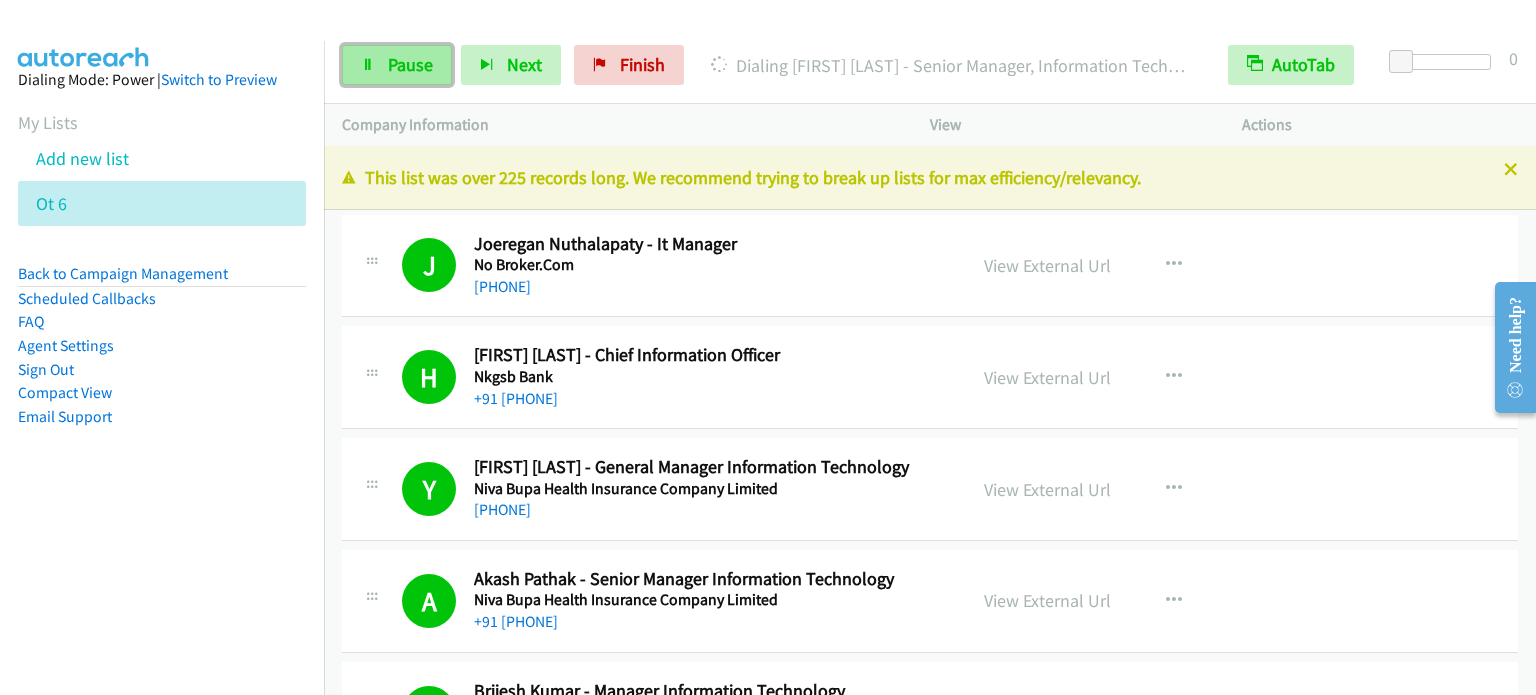 click on "Pause" at bounding box center [410, 64] 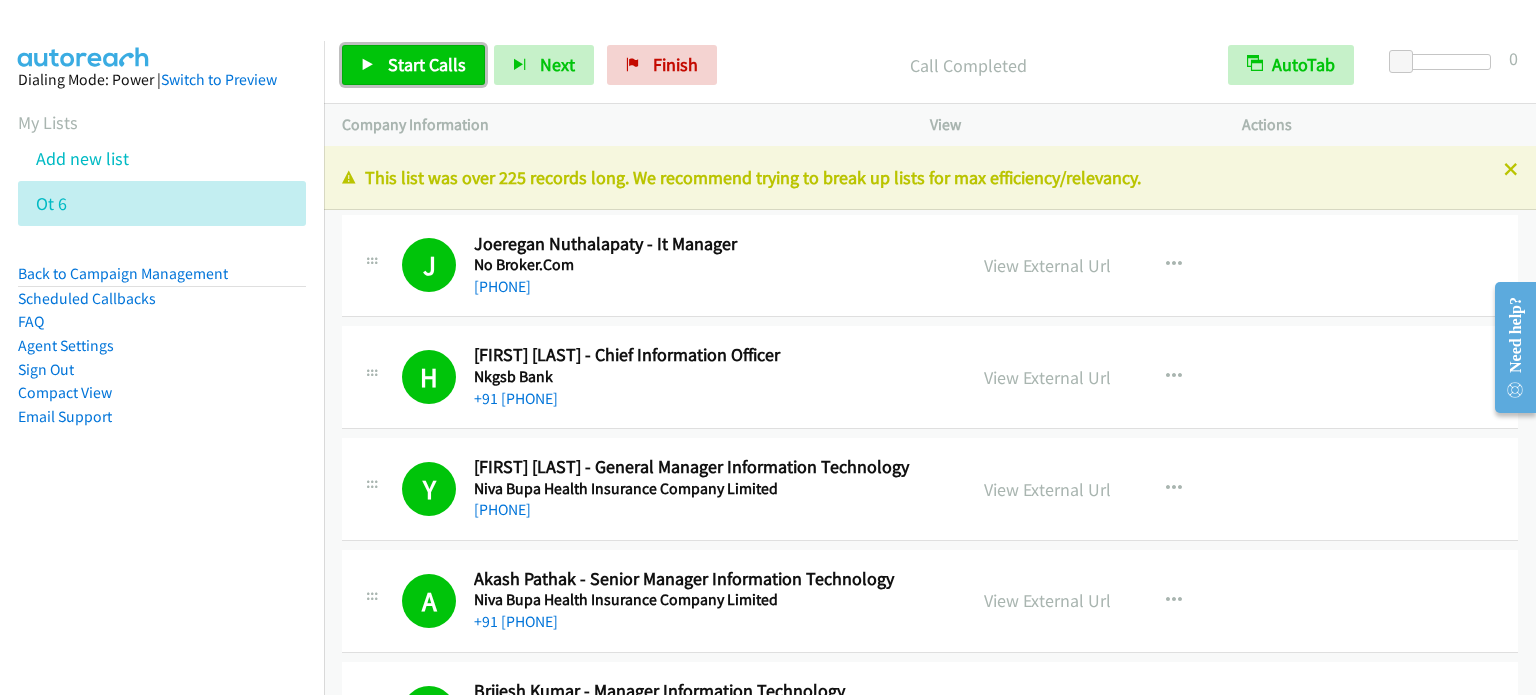 click on "Start Calls" at bounding box center (427, 64) 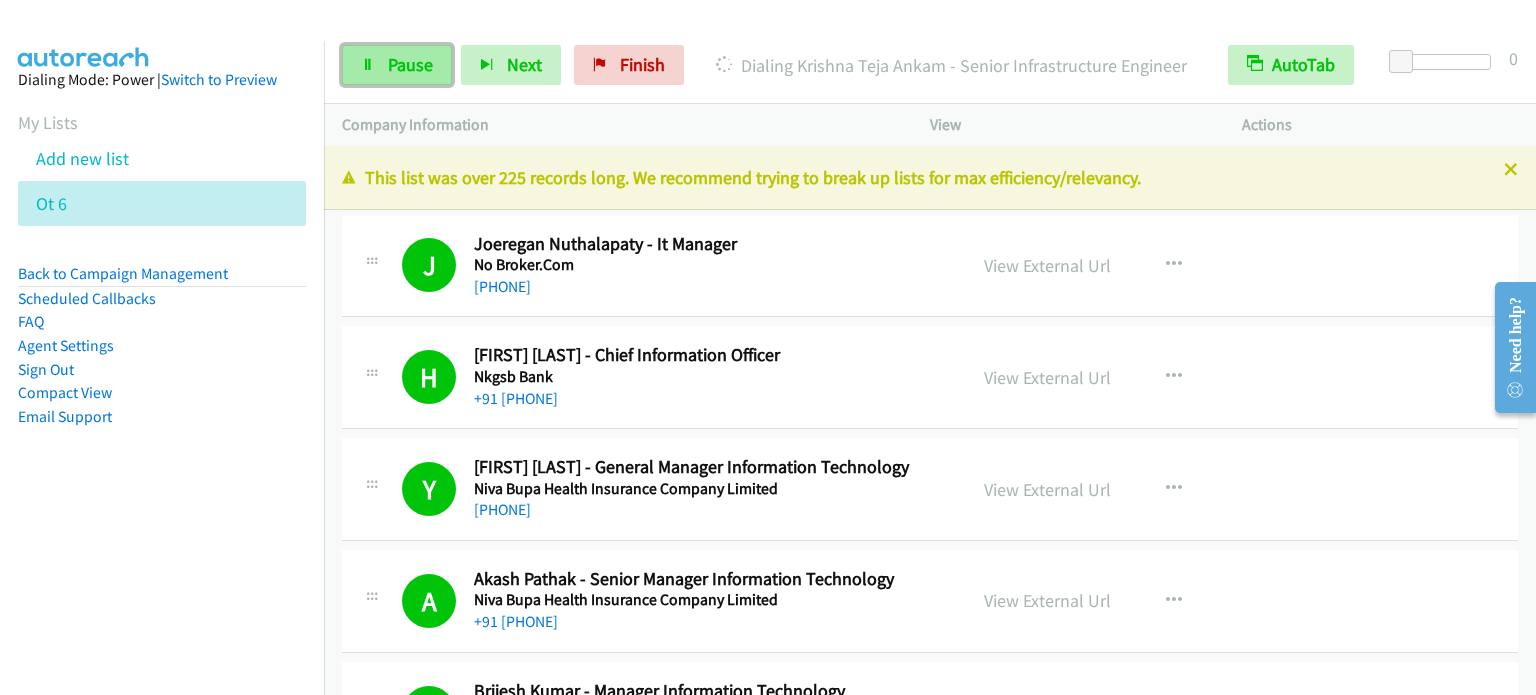 click on "Pause" at bounding box center [410, 64] 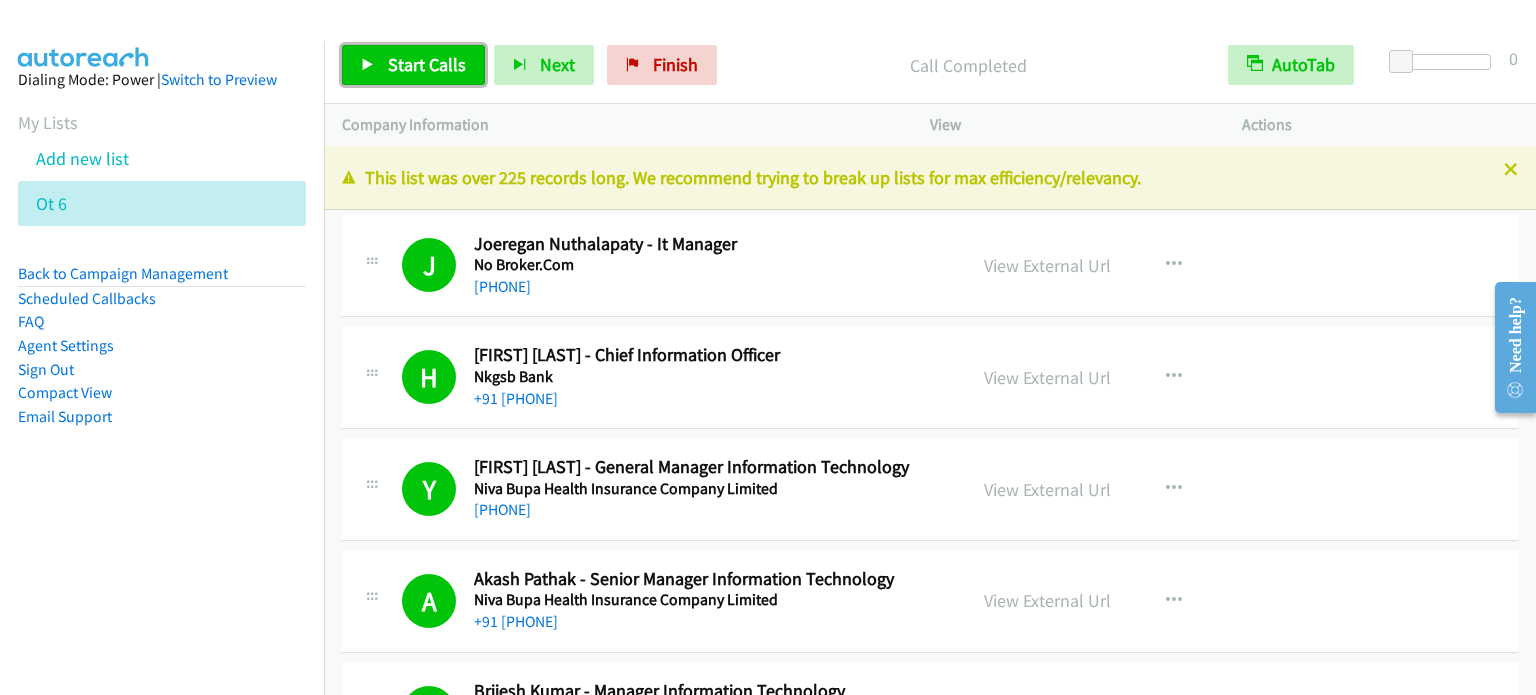 click on "Start Calls" at bounding box center (427, 64) 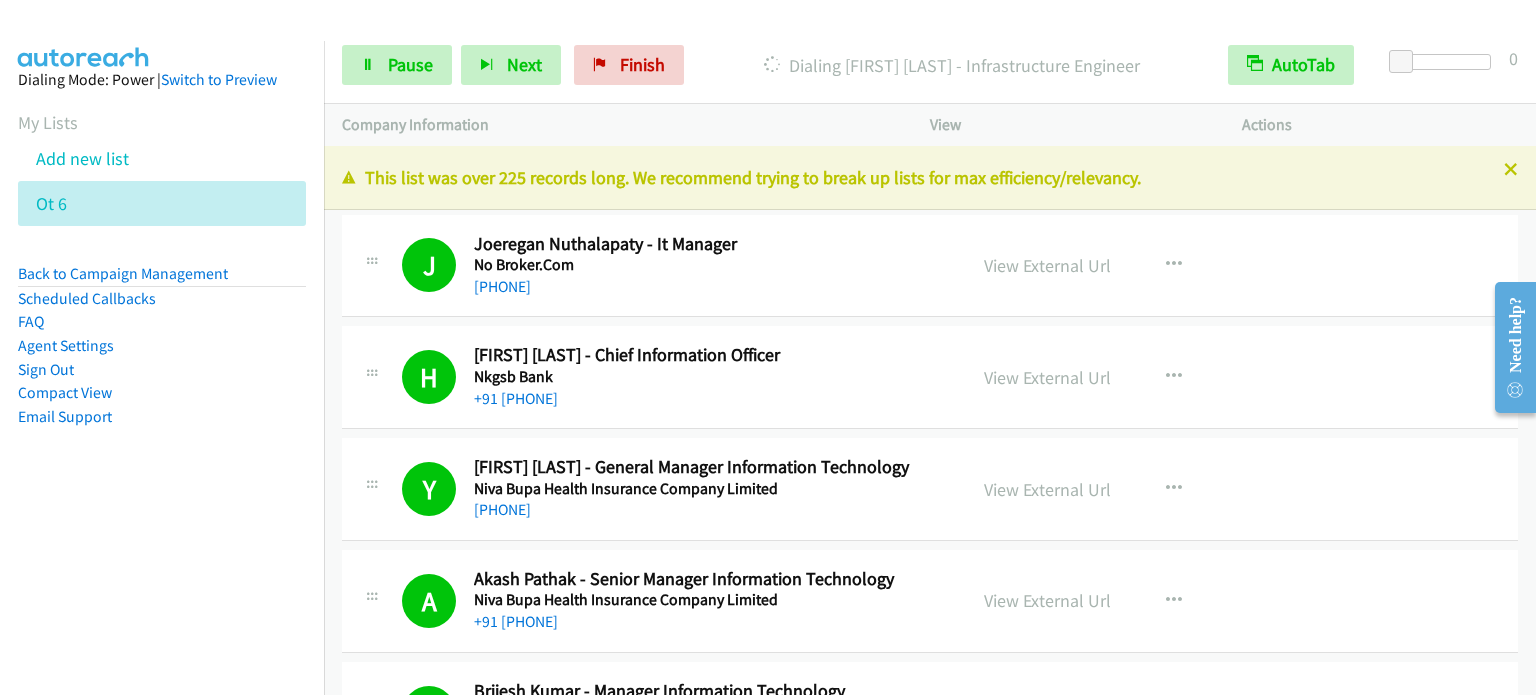 click on "Dialing Mode: Power
|
Switch to Preview
My Lists
Add new list
Ot 6
Back to Campaign Management
Scheduled Callbacks
FAQ
Agent Settings
Sign Out
Compact View
Email Support" at bounding box center (162, 280) 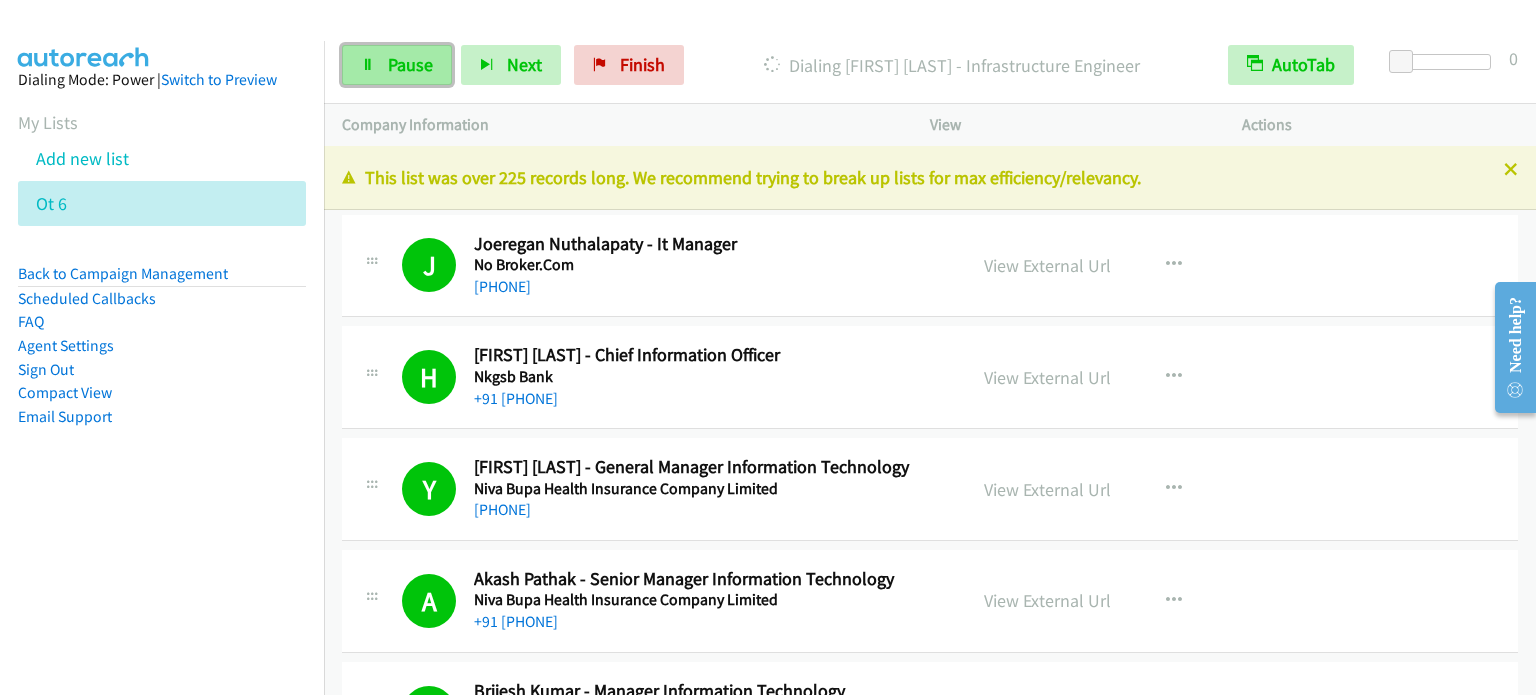 click on "Pause" at bounding box center (410, 64) 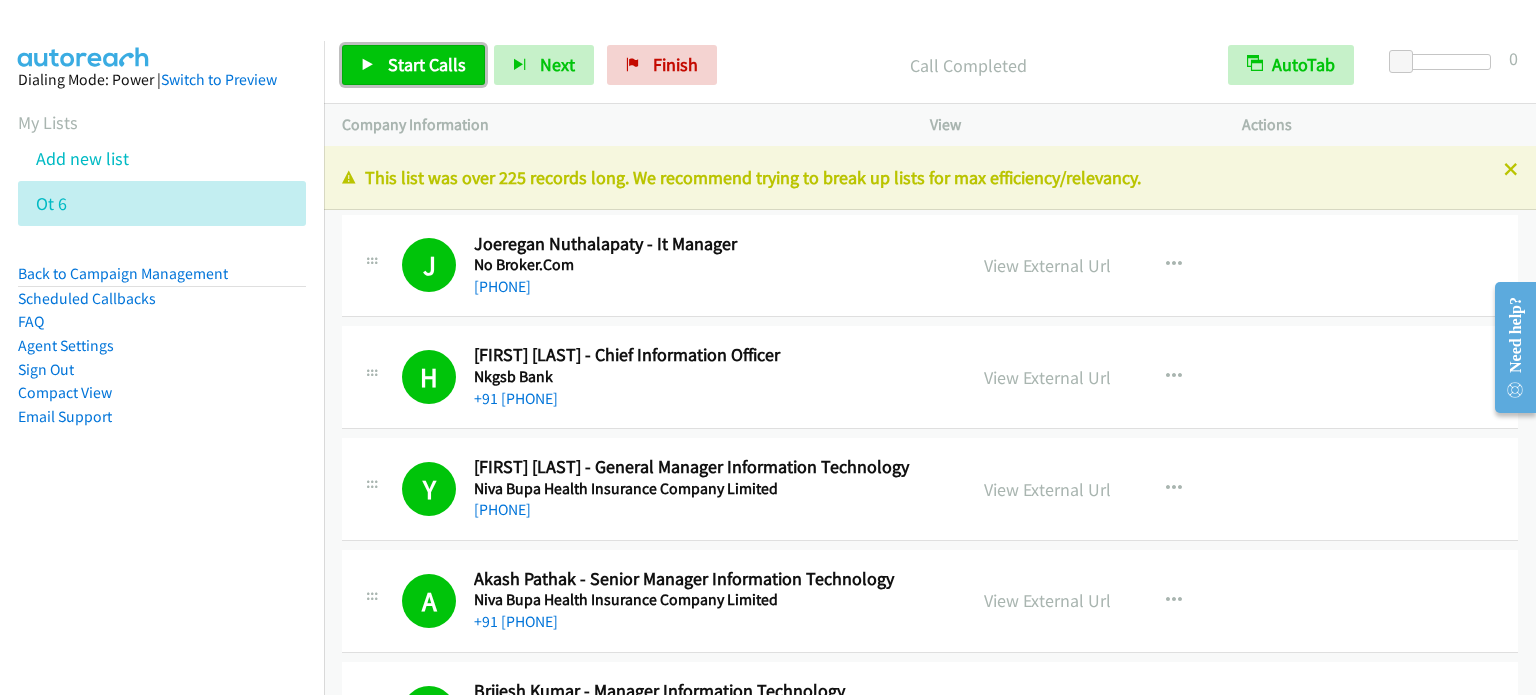 click on "Start Calls" at bounding box center [427, 64] 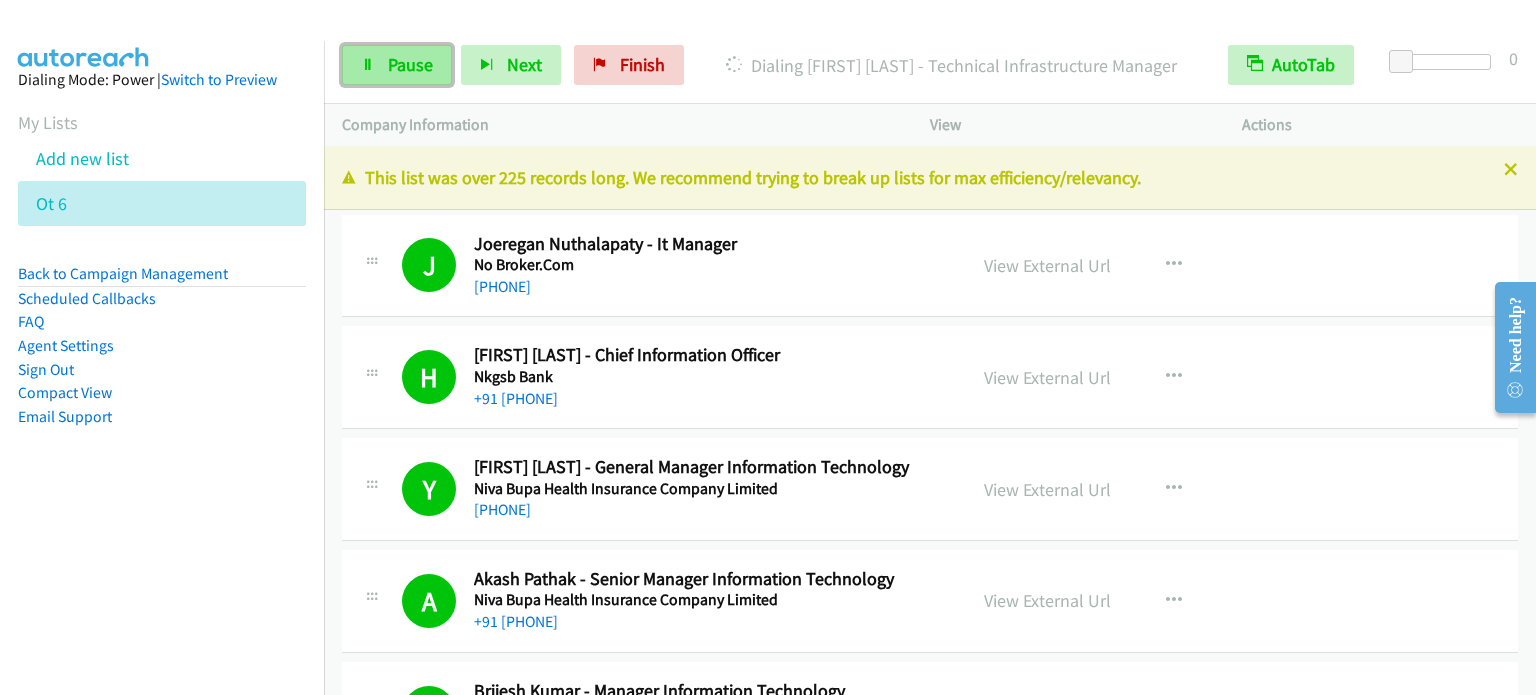 click on "Pause" at bounding box center [410, 64] 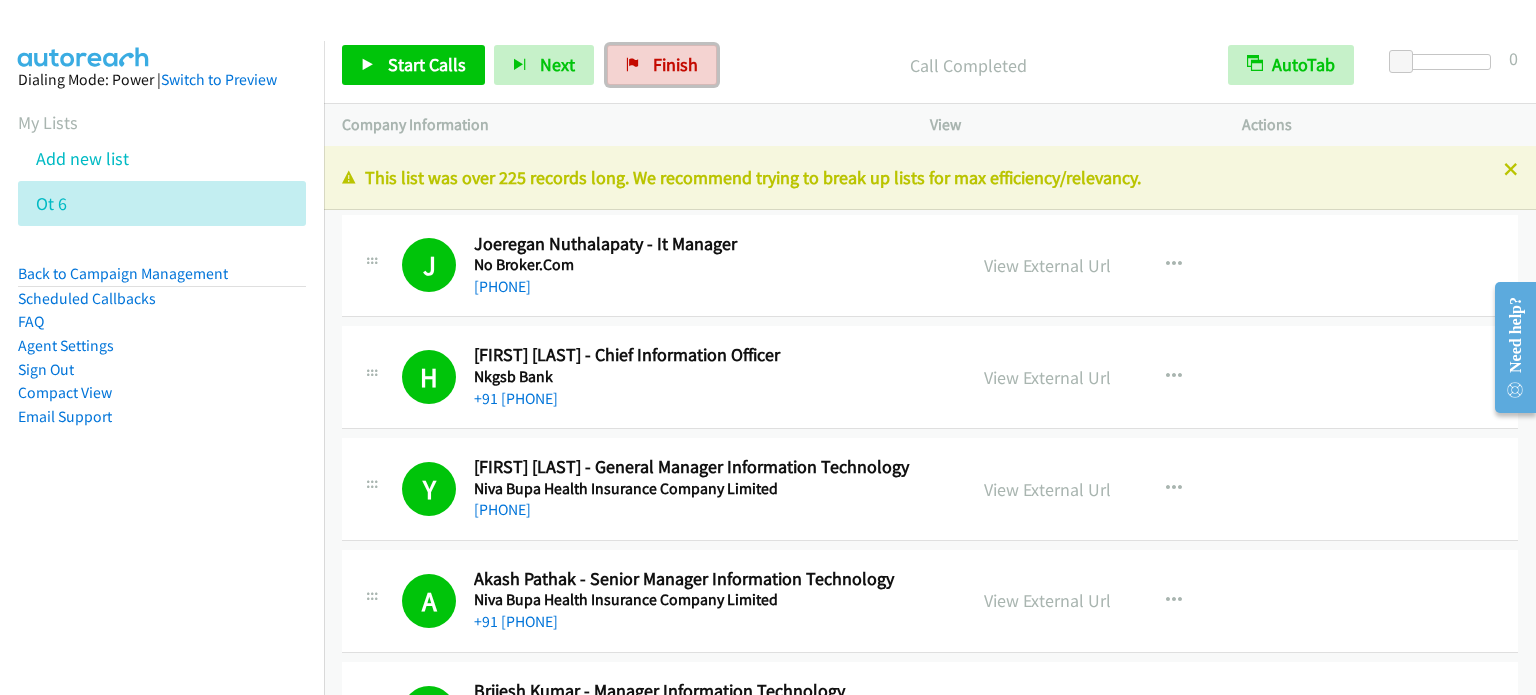 drag, startPoint x: 648, startPoint y: 58, endPoint x: 858, endPoint y: 72, distance: 210.46616 